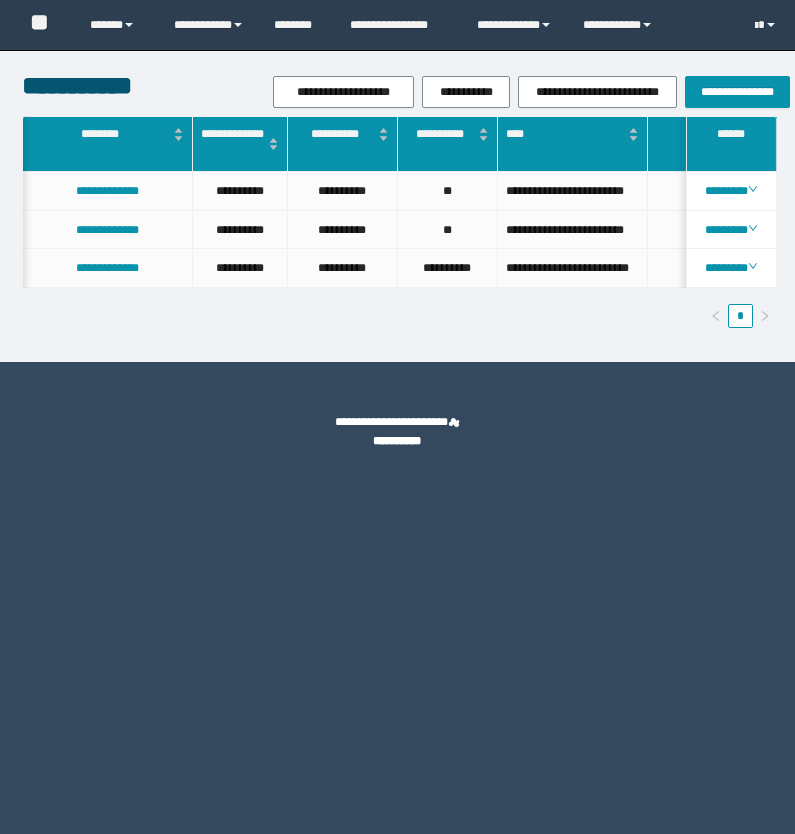 scroll, scrollTop: 0, scrollLeft: 102, axis: horizontal 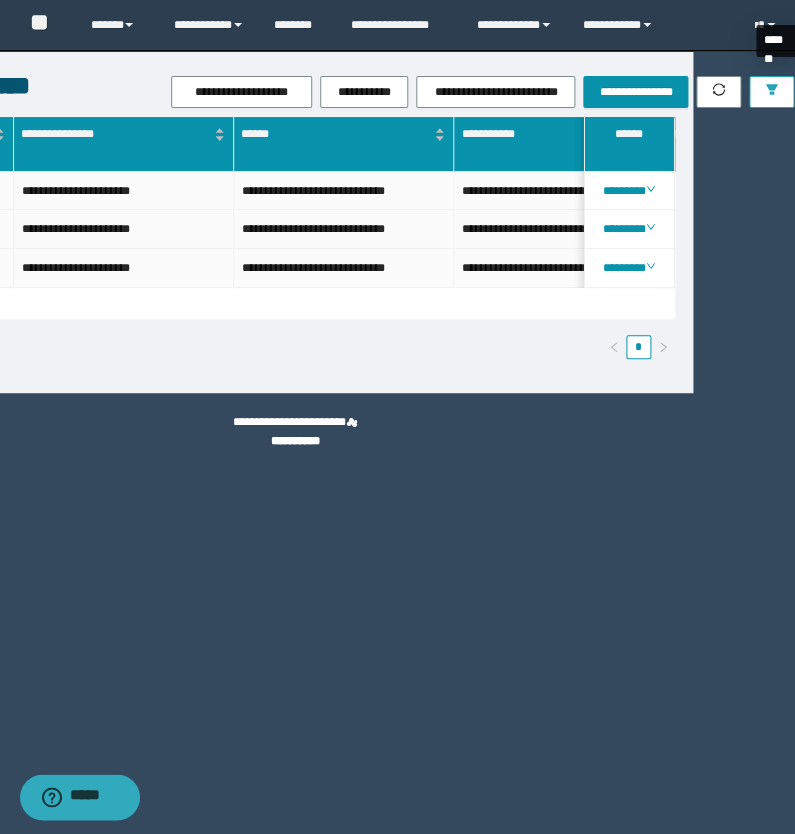 click at bounding box center (771, 91) 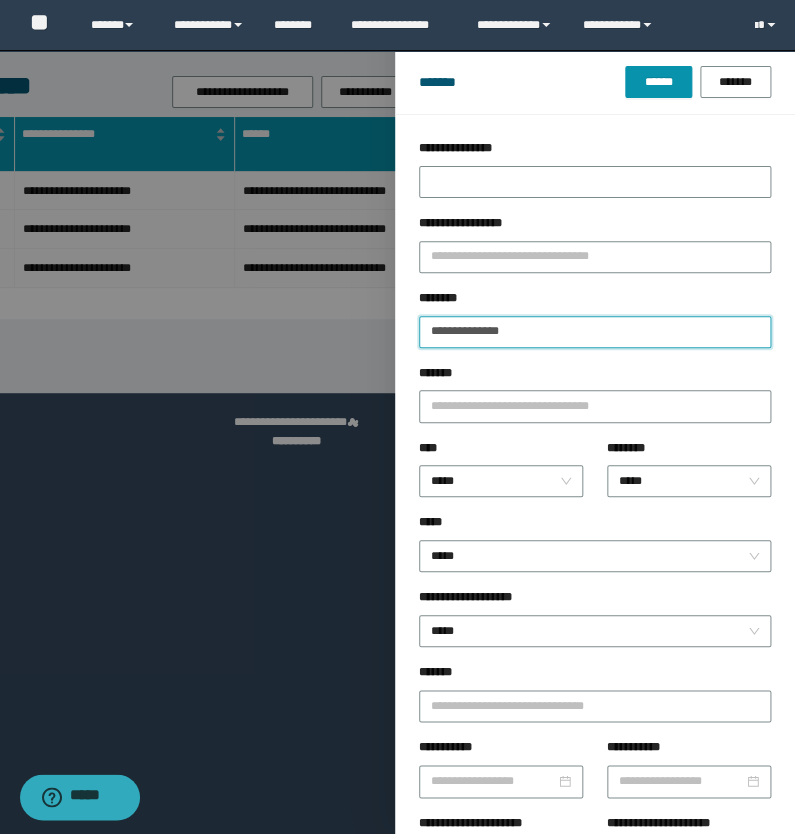 drag, startPoint x: 503, startPoint y: 334, endPoint x: 385, endPoint y: 306, distance: 121.27654 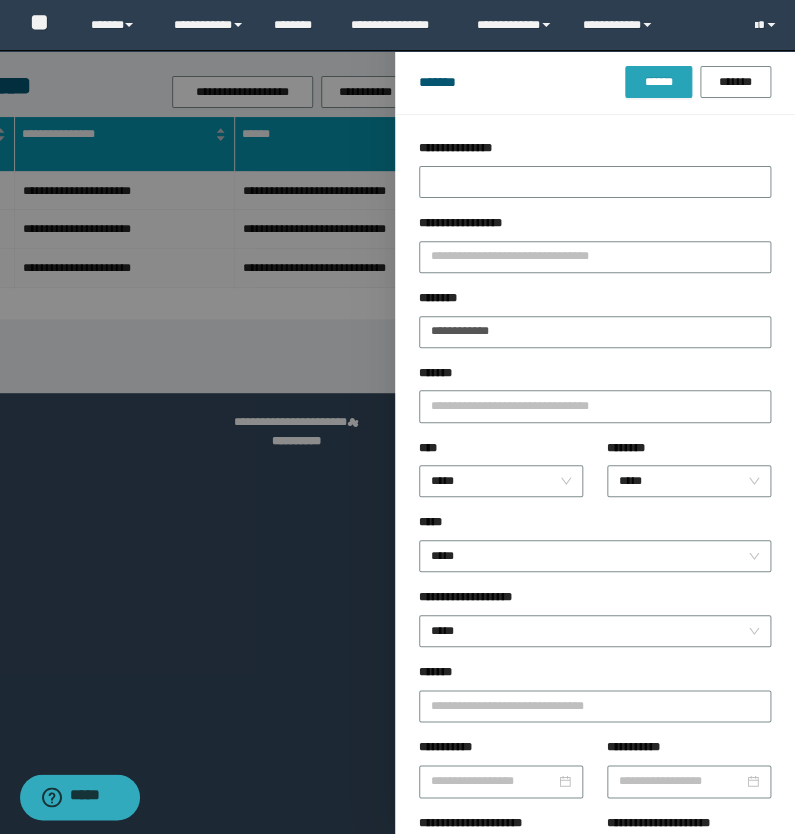 click on "******" at bounding box center [658, 82] 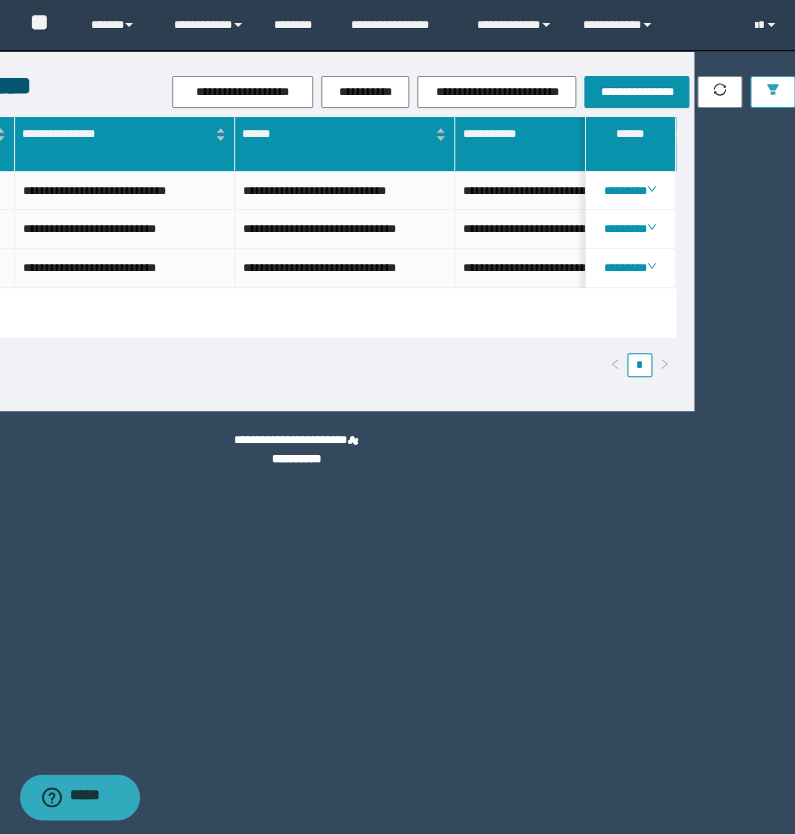 scroll, scrollTop: 0, scrollLeft: 781, axis: horizontal 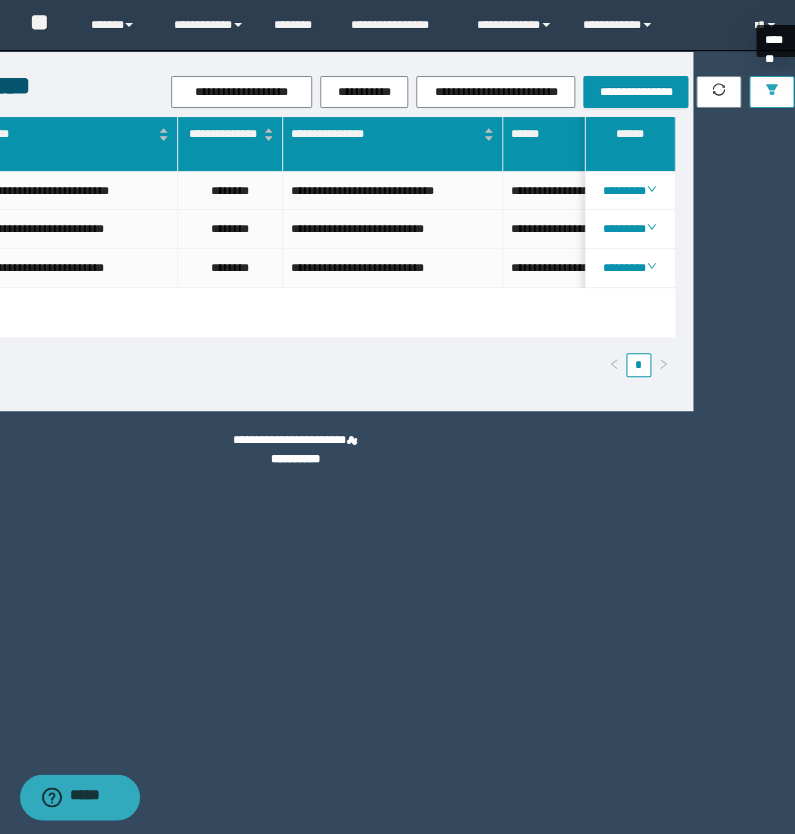 click 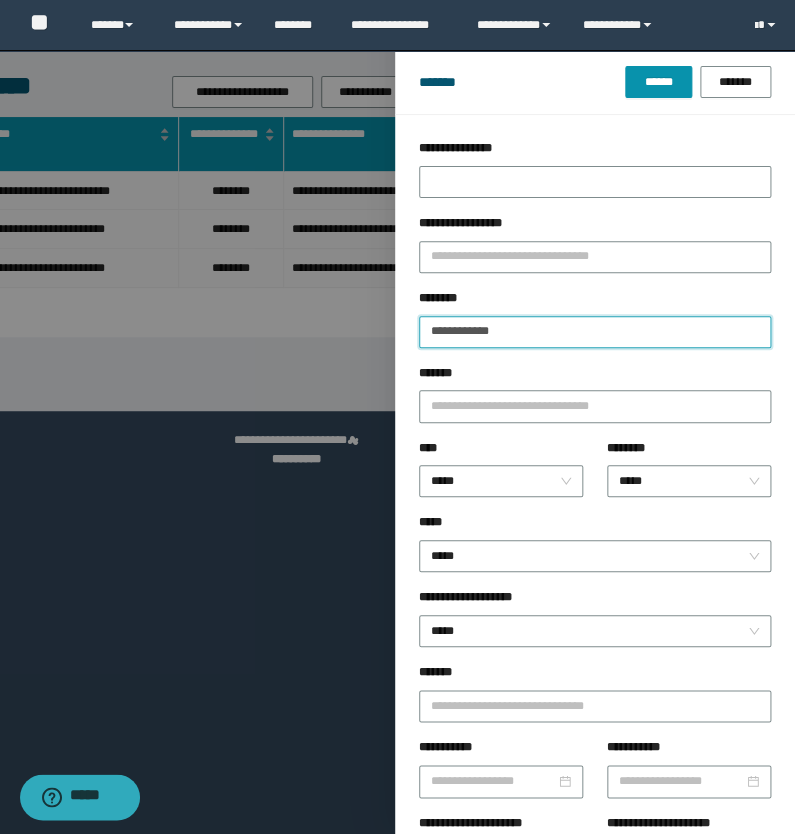 drag, startPoint x: 492, startPoint y: 336, endPoint x: 368, endPoint y: 325, distance: 124.486946 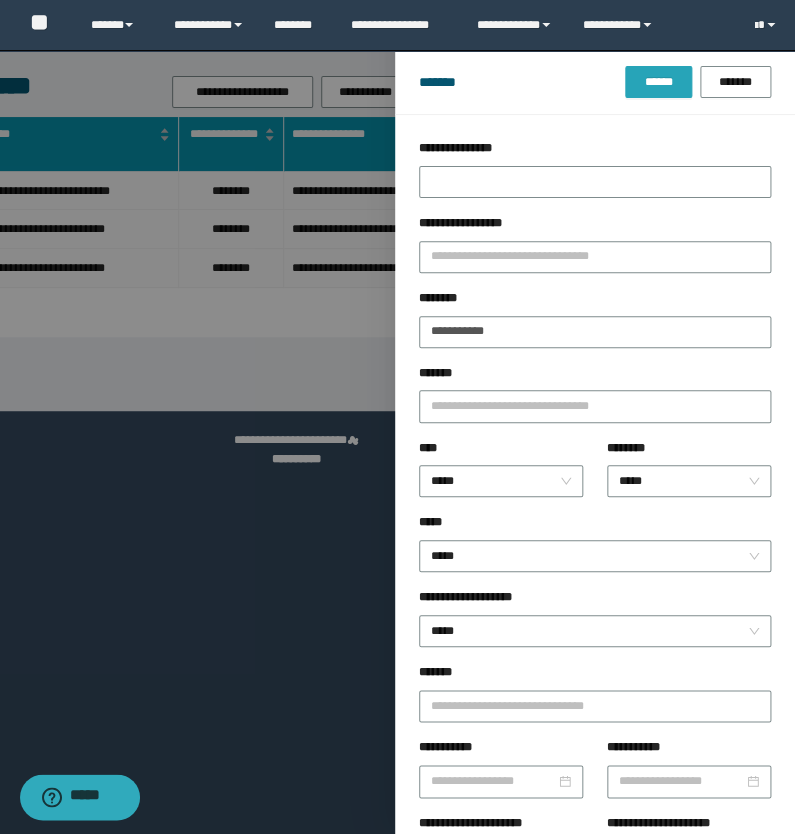 click on "******" at bounding box center [658, 82] 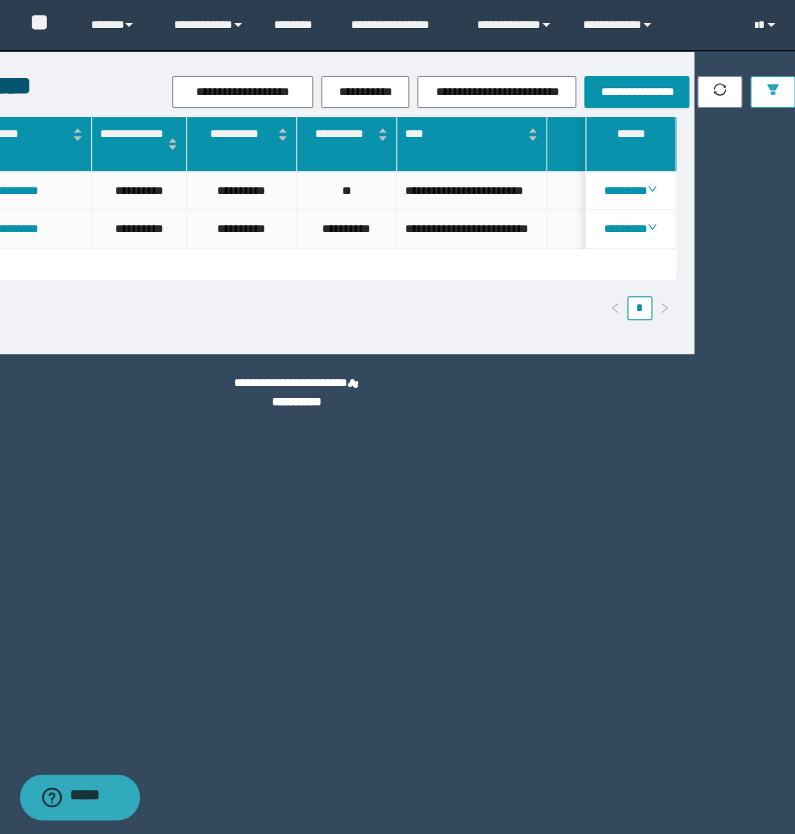 scroll, scrollTop: 0, scrollLeft: 130, axis: horizontal 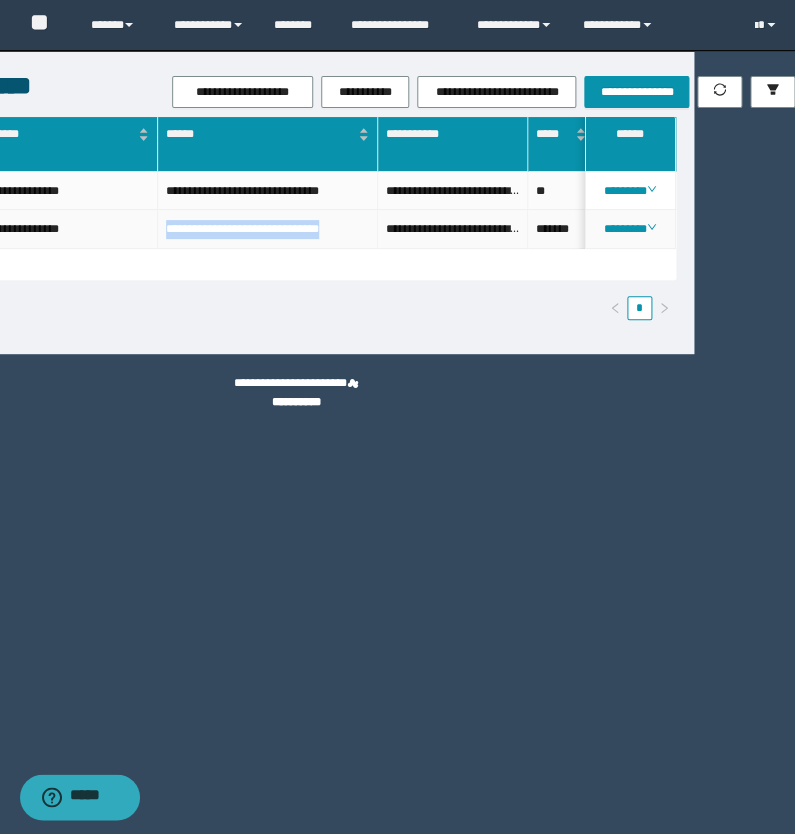 drag, startPoint x: 343, startPoint y: 229, endPoint x: 163, endPoint y: 247, distance: 180.89777 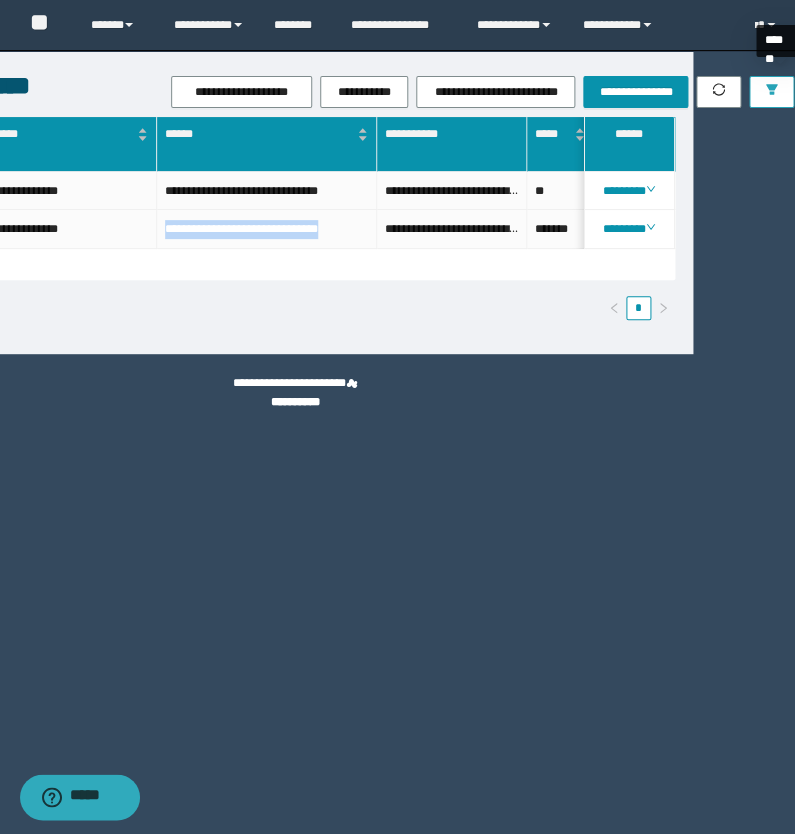 click at bounding box center (771, 92) 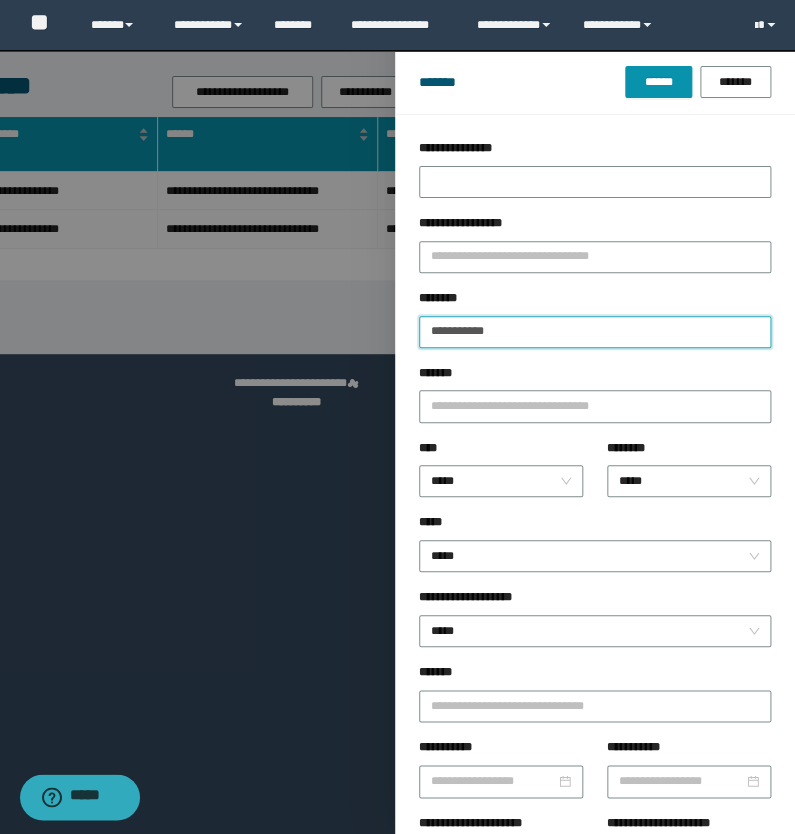 drag, startPoint x: 498, startPoint y: 334, endPoint x: 385, endPoint y: 322, distance: 113.63538 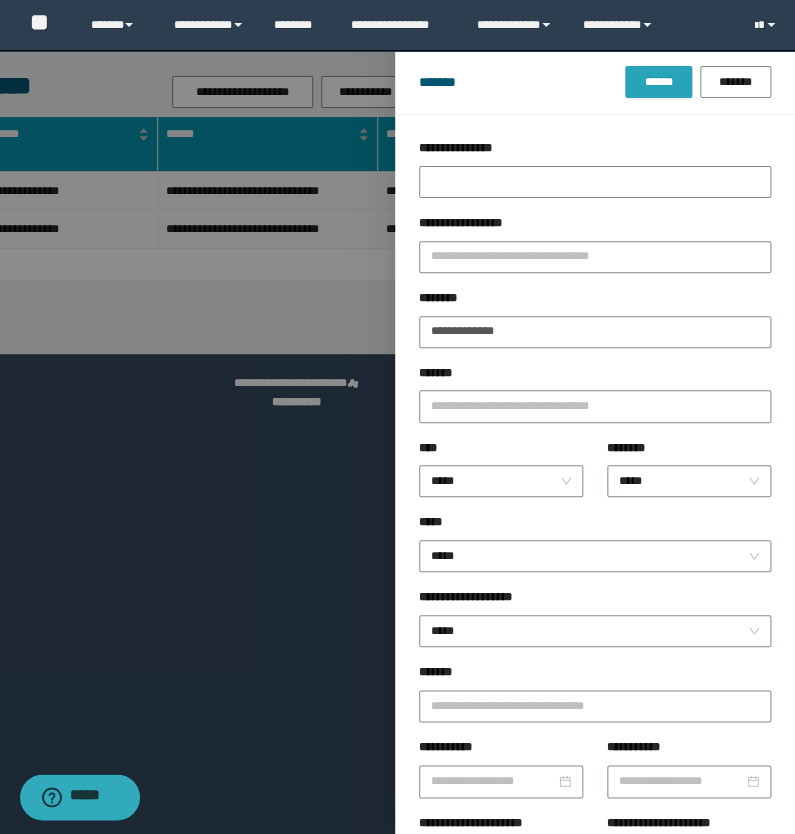 click on "******" at bounding box center [658, 82] 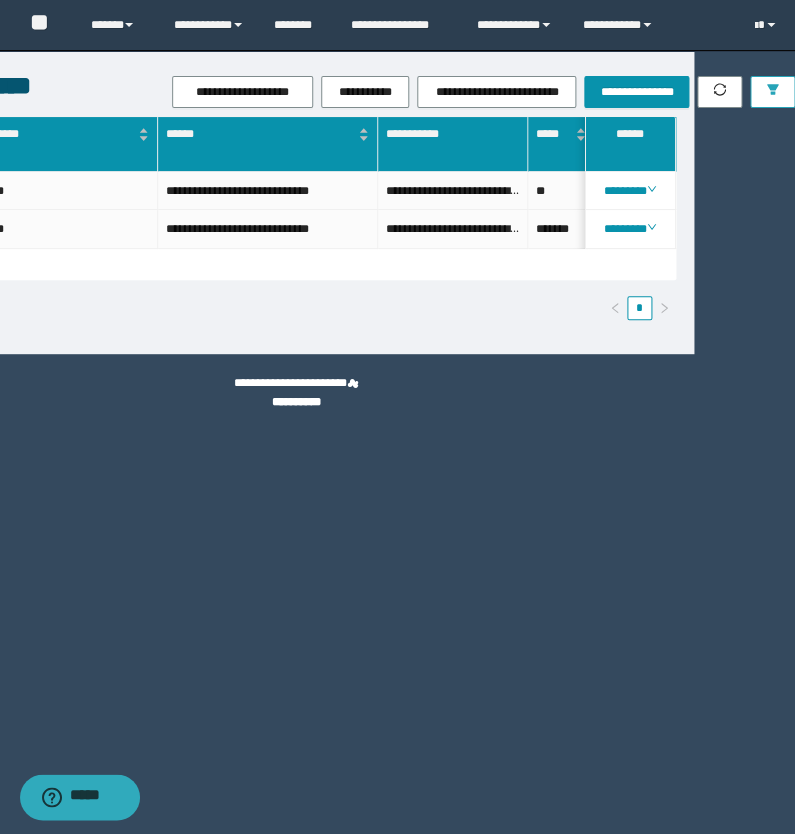 scroll, scrollTop: 0, scrollLeft: 90, axis: horizontal 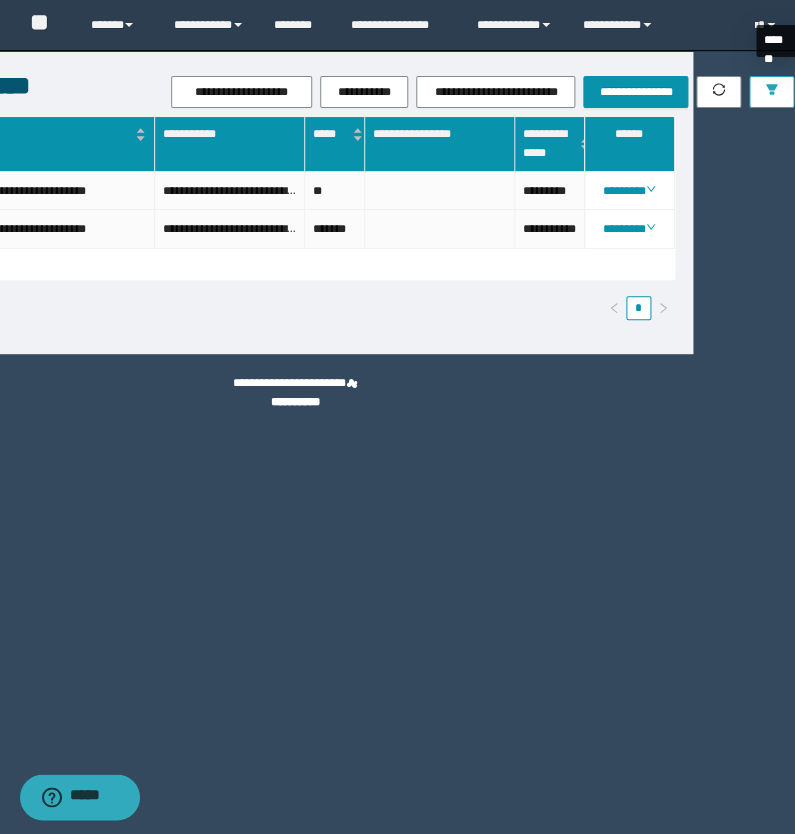 click 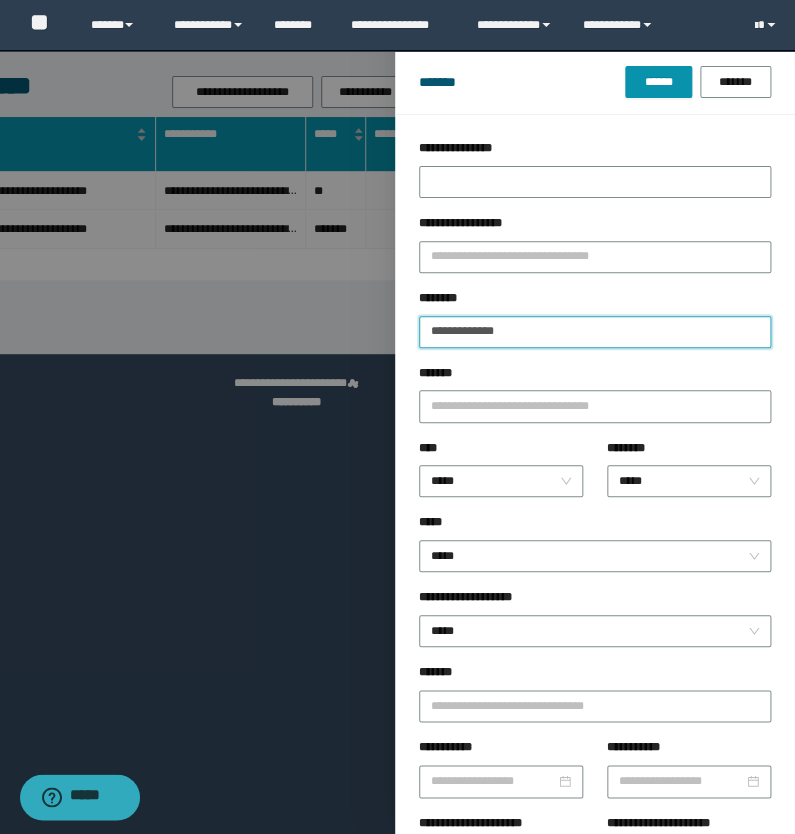 drag, startPoint x: 510, startPoint y: 334, endPoint x: 392, endPoint y: 312, distance: 120.033325 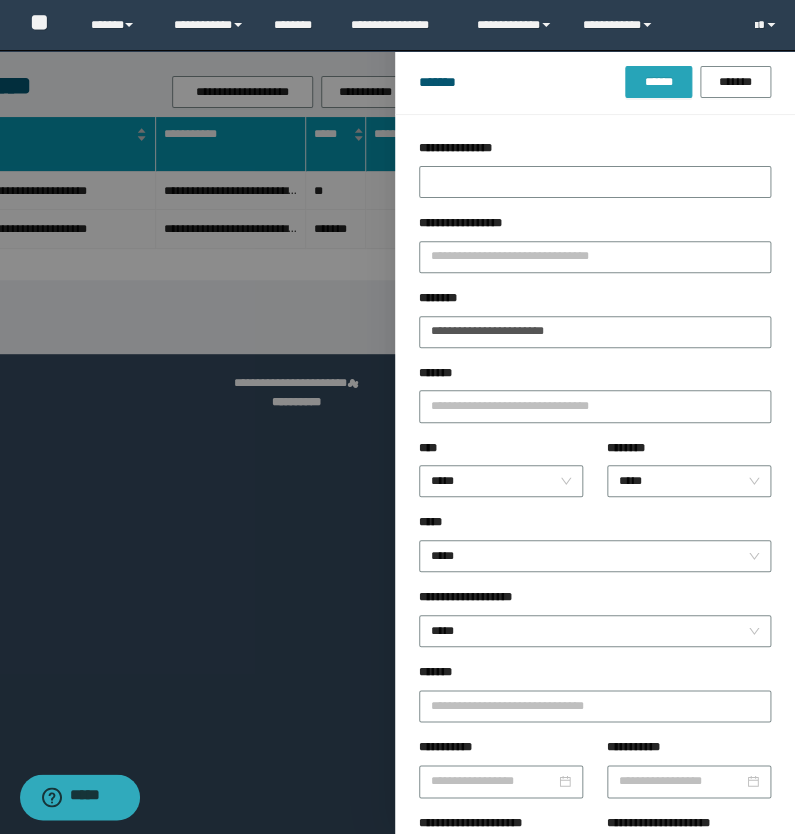 click on "******" at bounding box center [658, 82] 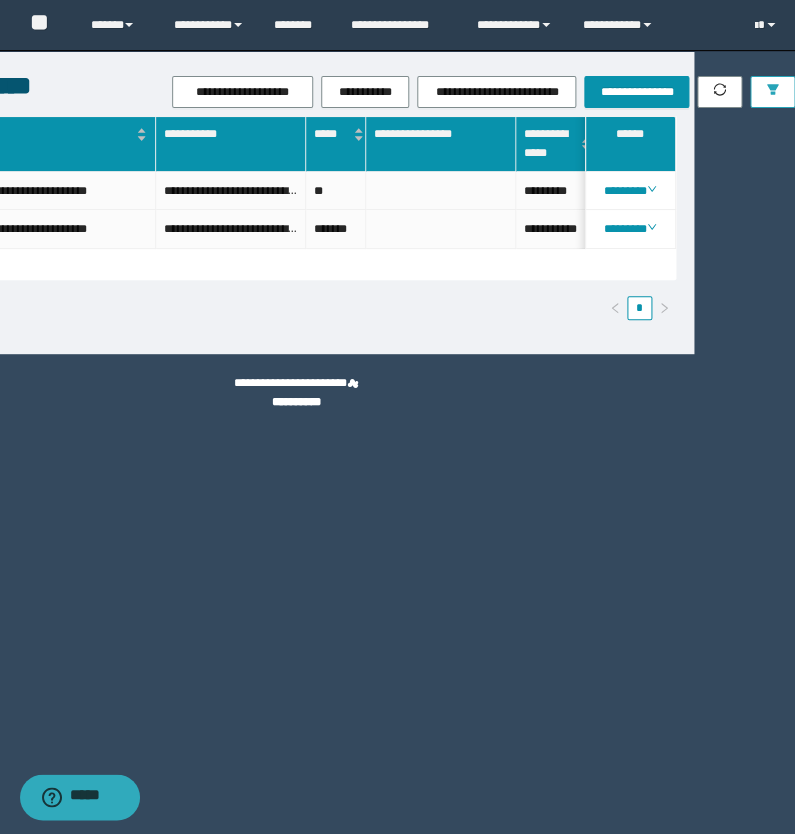 scroll, scrollTop: 0, scrollLeft: 1323, axis: horizontal 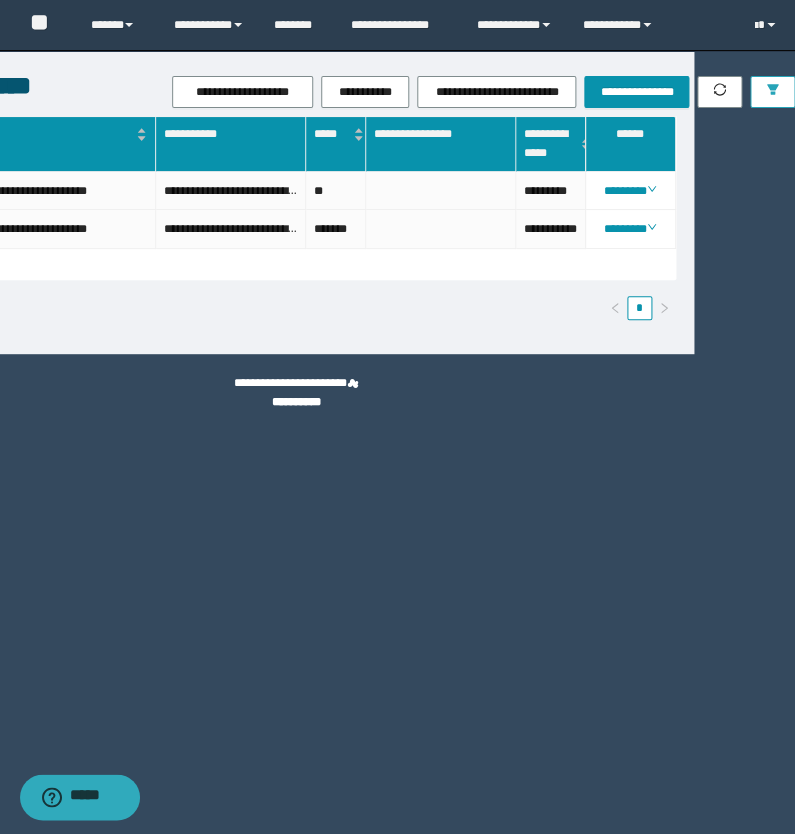click 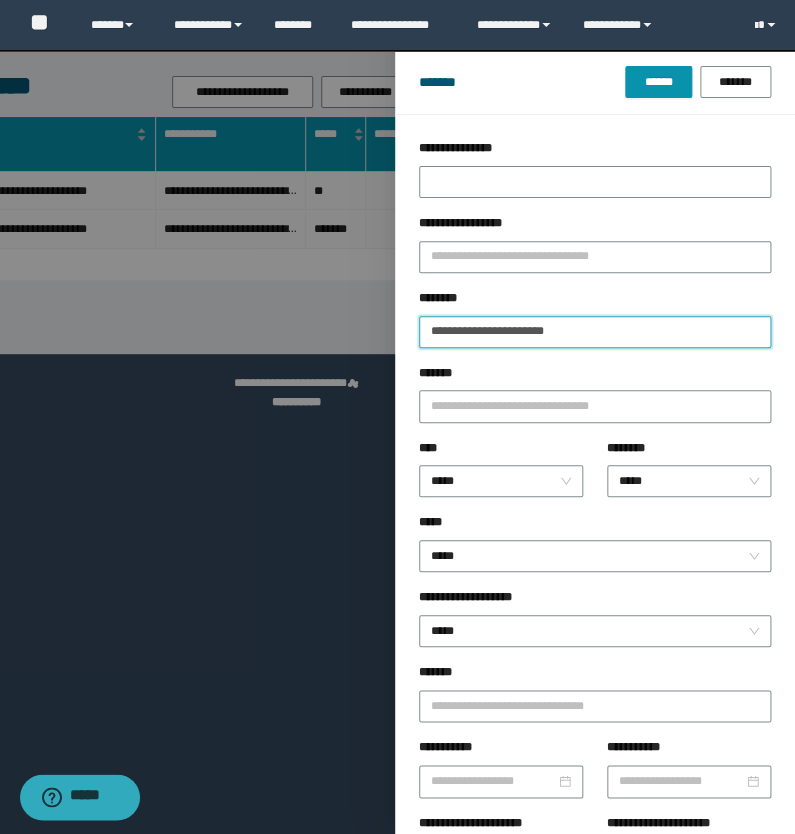 drag, startPoint x: 580, startPoint y: 319, endPoint x: 356, endPoint y: 339, distance: 224.89108 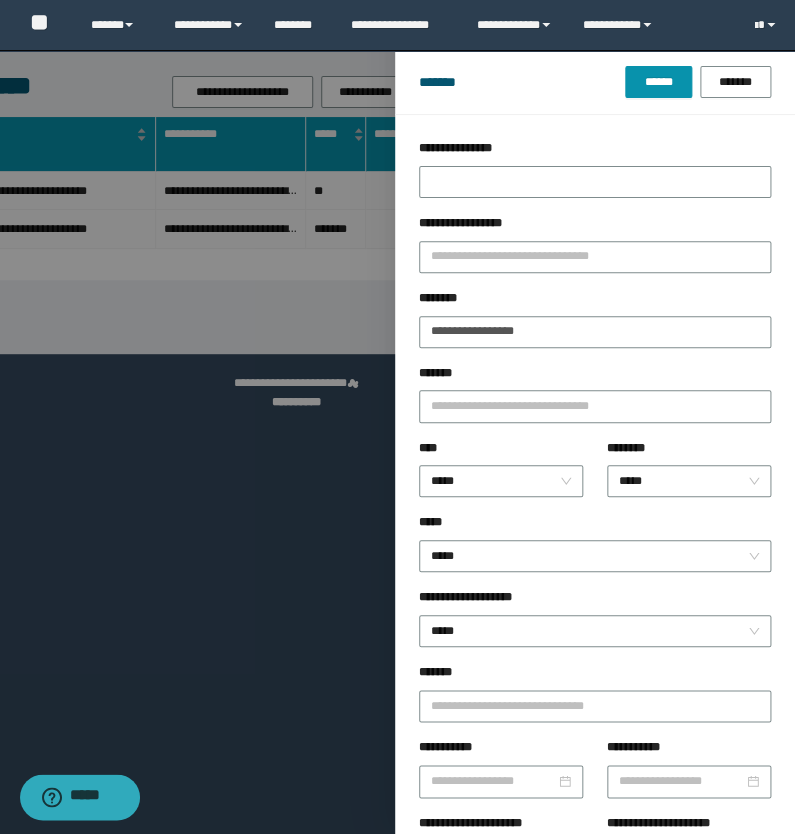 click on "******* ****** *******" at bounding box center [595, 82] 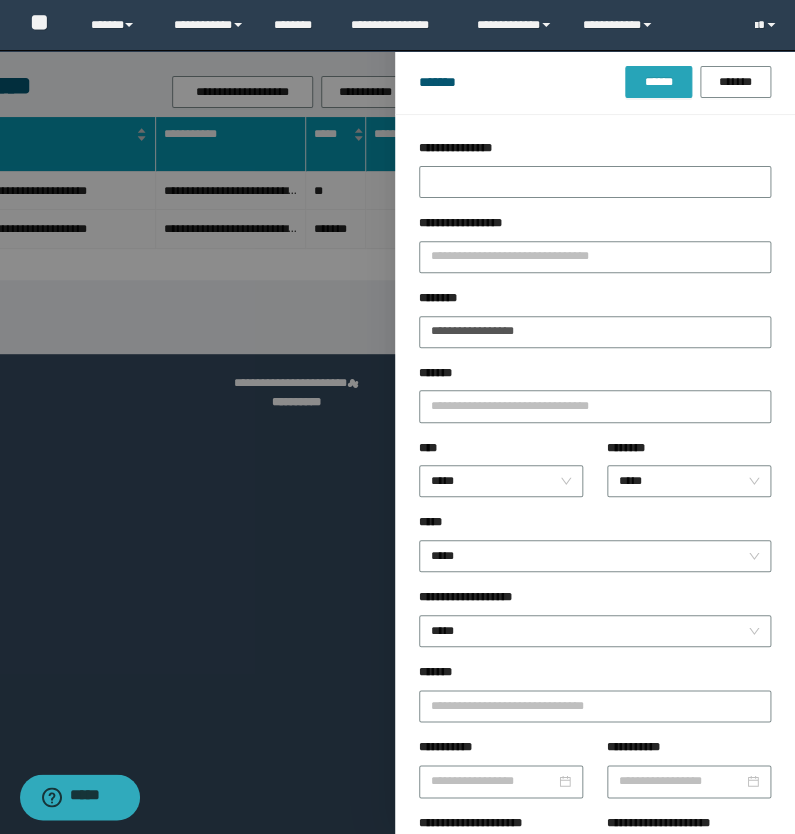 click on "******" at bounding box center [658, 82] 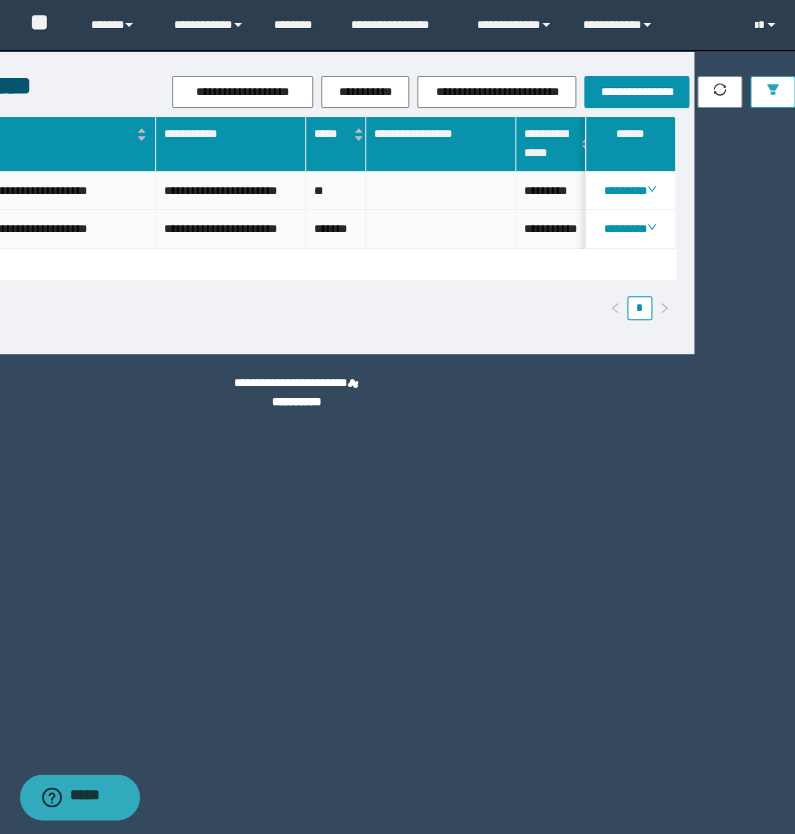 scroll, scrollTop: 0, scrollLeft: 120, axis: horizontal 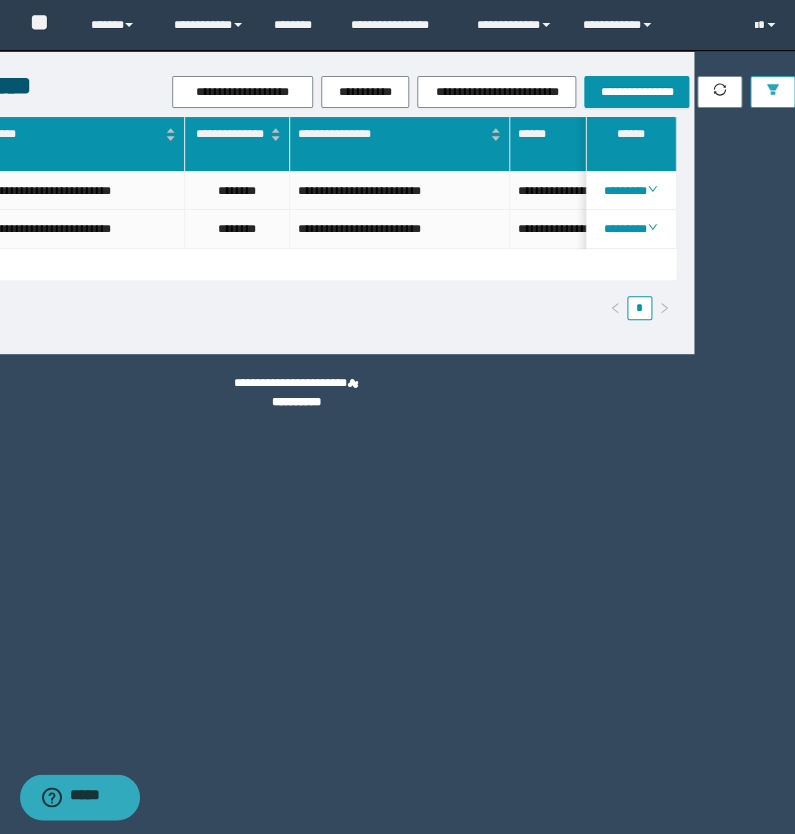 click 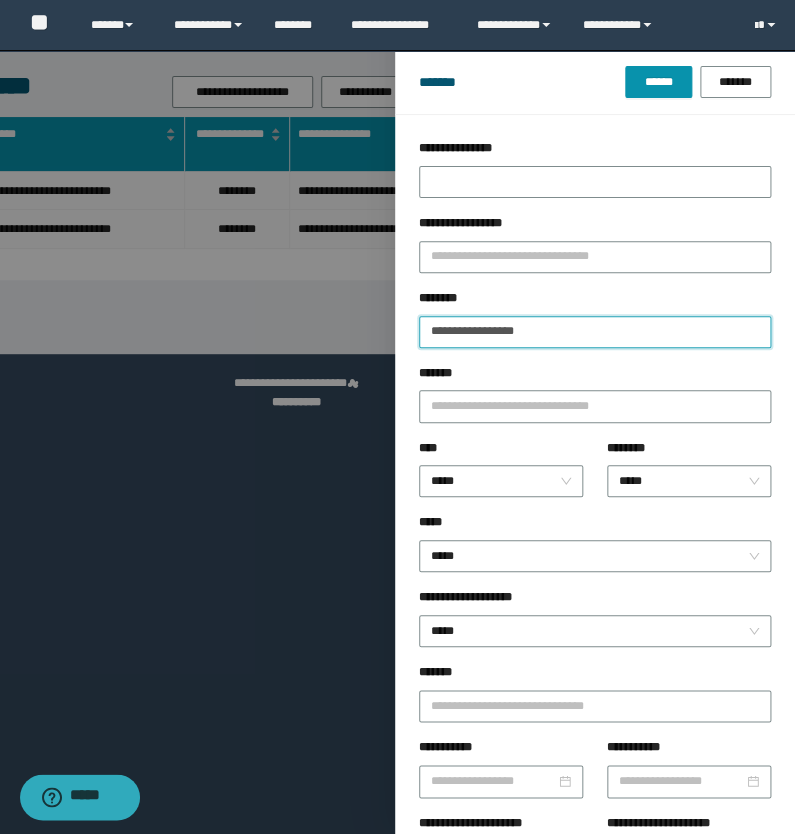 drag, startPoint x: 526, startPoint y: 337, endPoint x: 356, endPoint y: 312, distance: 171.8284 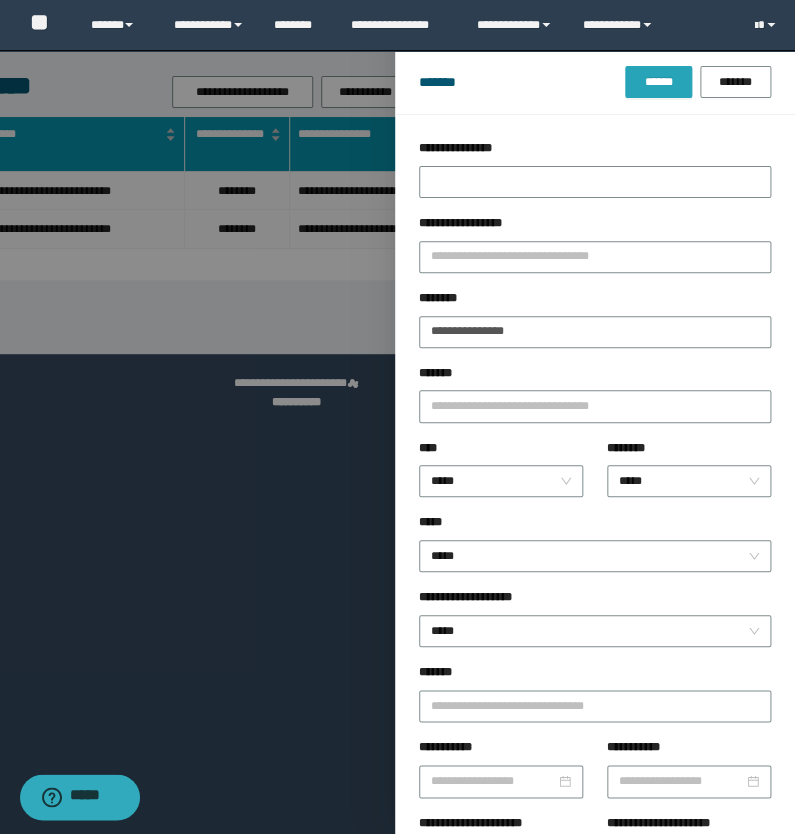 click on "******" at bounding box center (658, 82) 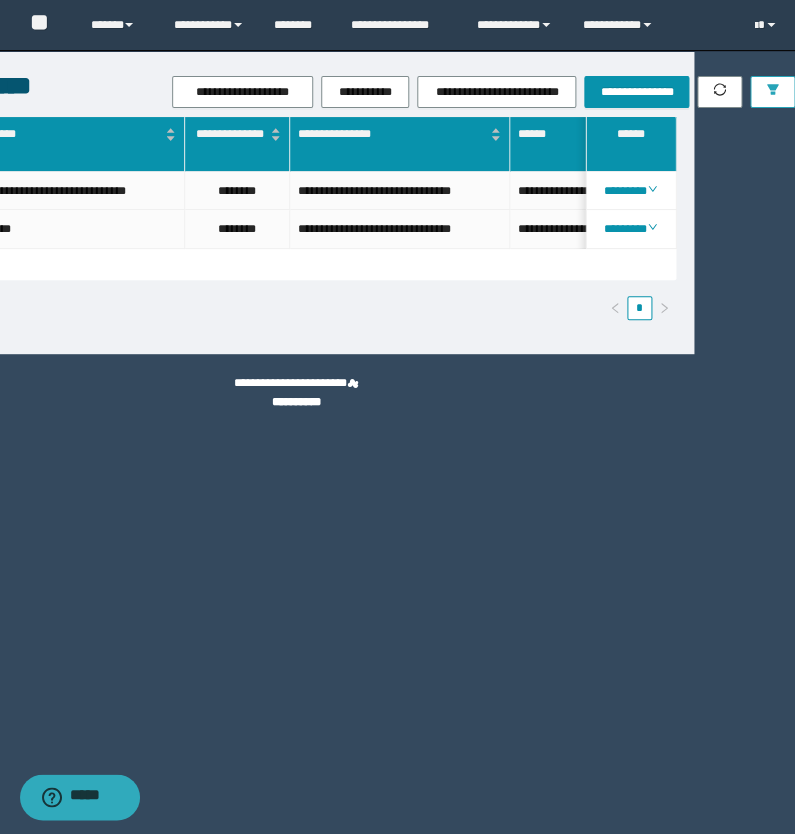 scroll, scrollTop: 0, scrollLeft: 602, axis: horizontal 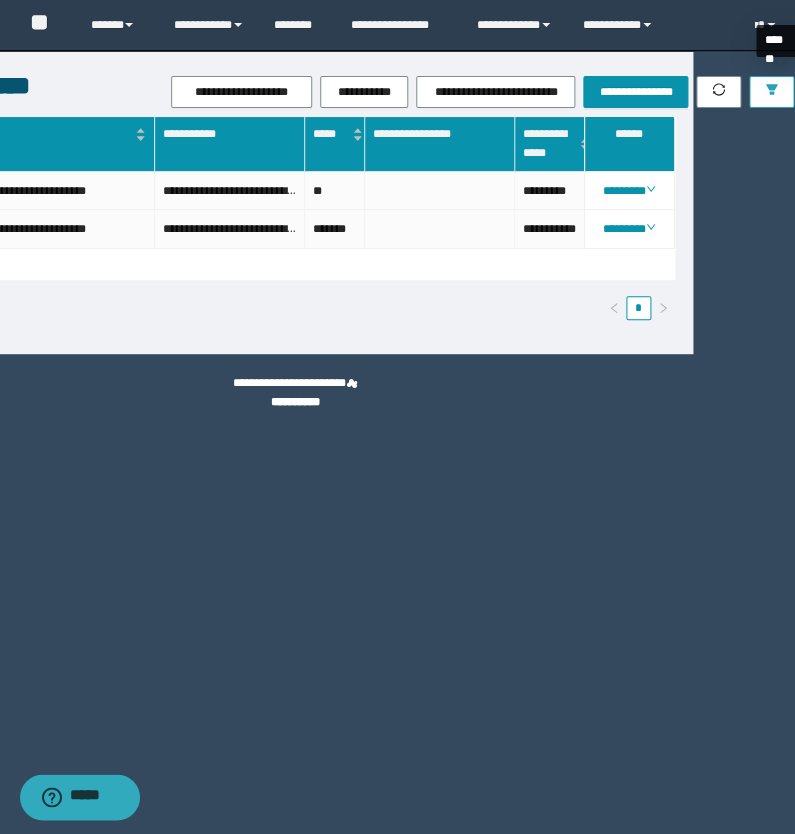 click 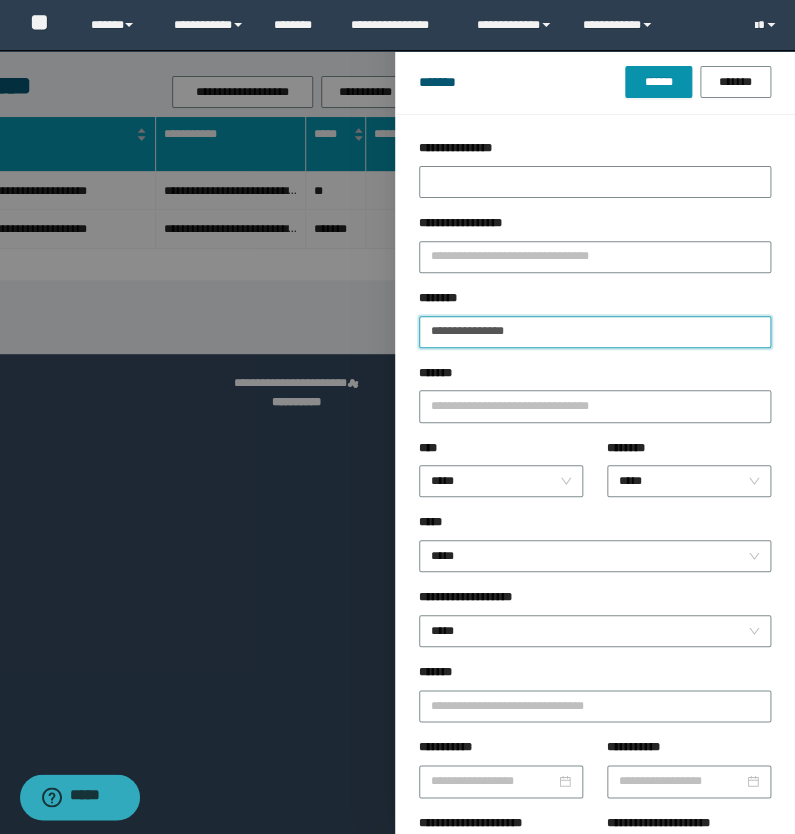 drag, startPoint x: 488, startPoint y: 337, endPoint x: 375, endPoint y: 333, distance: 113.07078 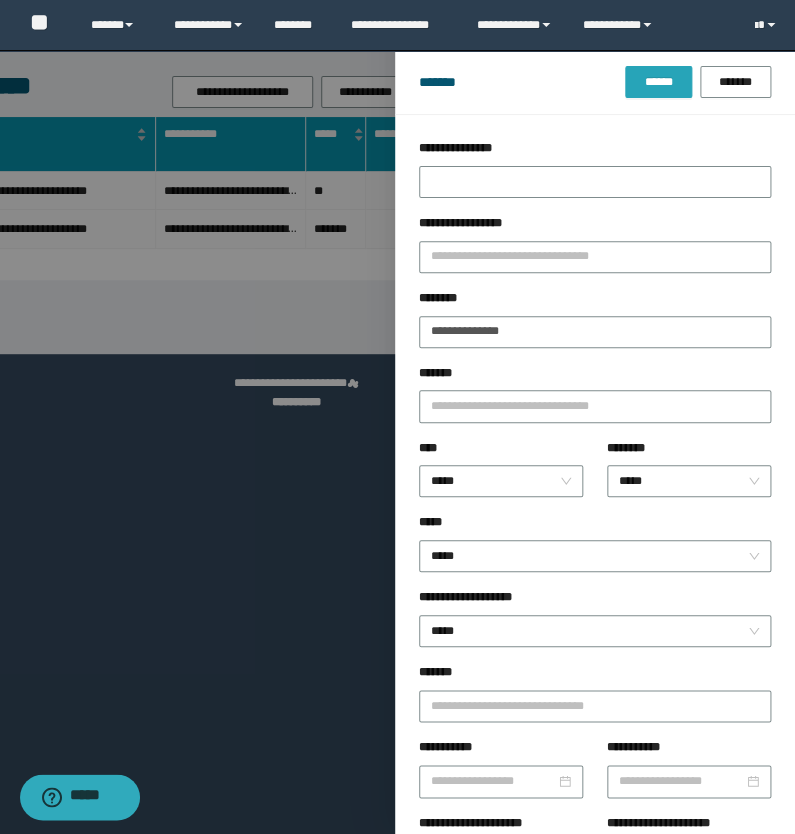 click on "******" at bounding box center (658, 82) 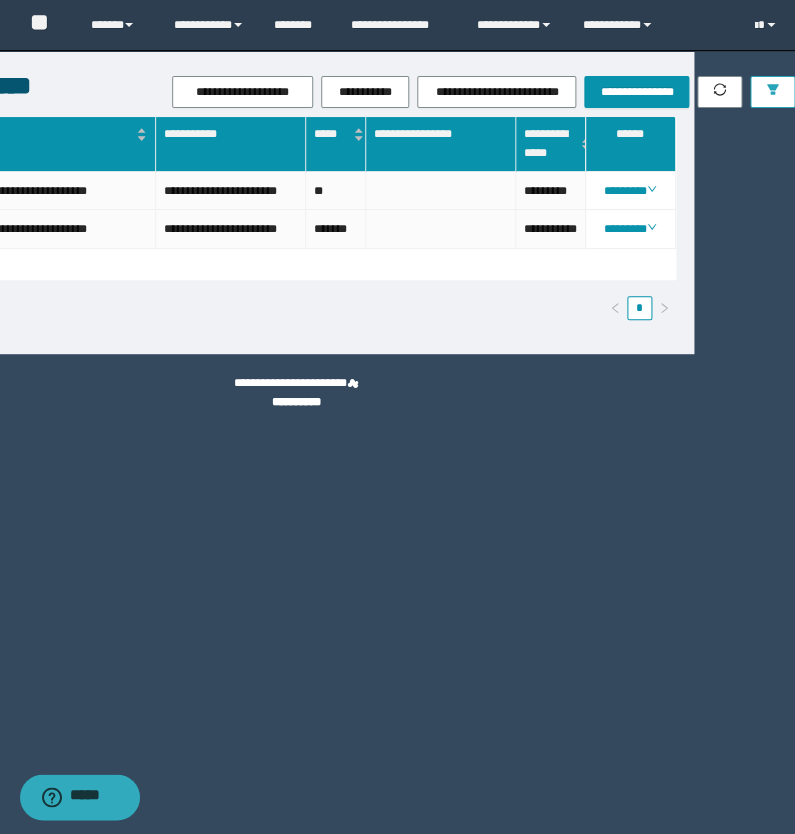 scroll, scrollTop: 0, scrollLeft: 1266, axis: horizontal 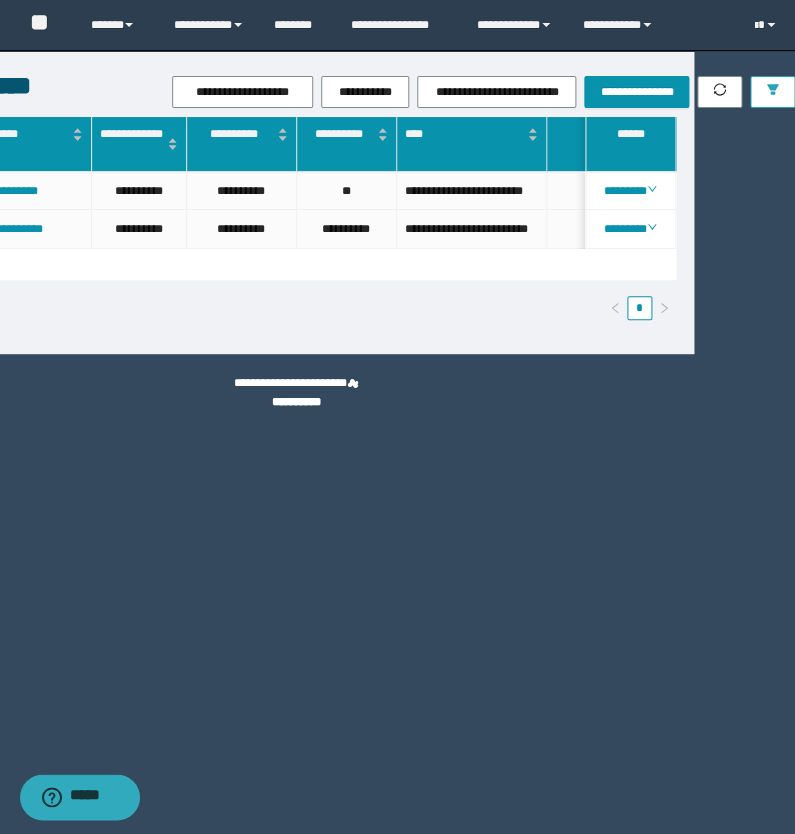 click 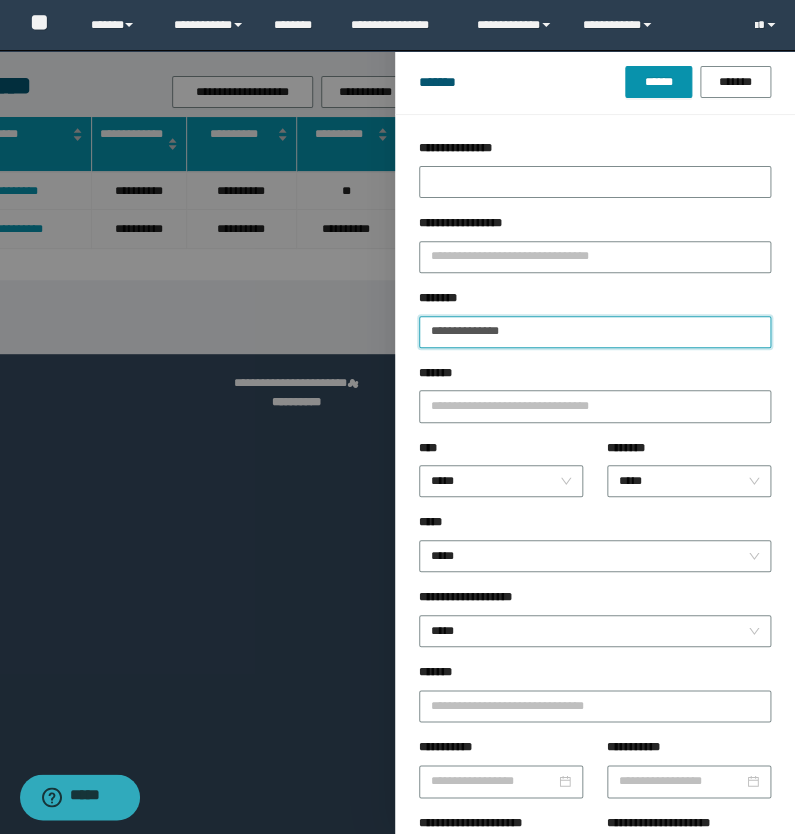 drag, startPoint x: 522, startPoint y: 334, endPoint x: 372, endPoint y: 308, distance: 152.23666 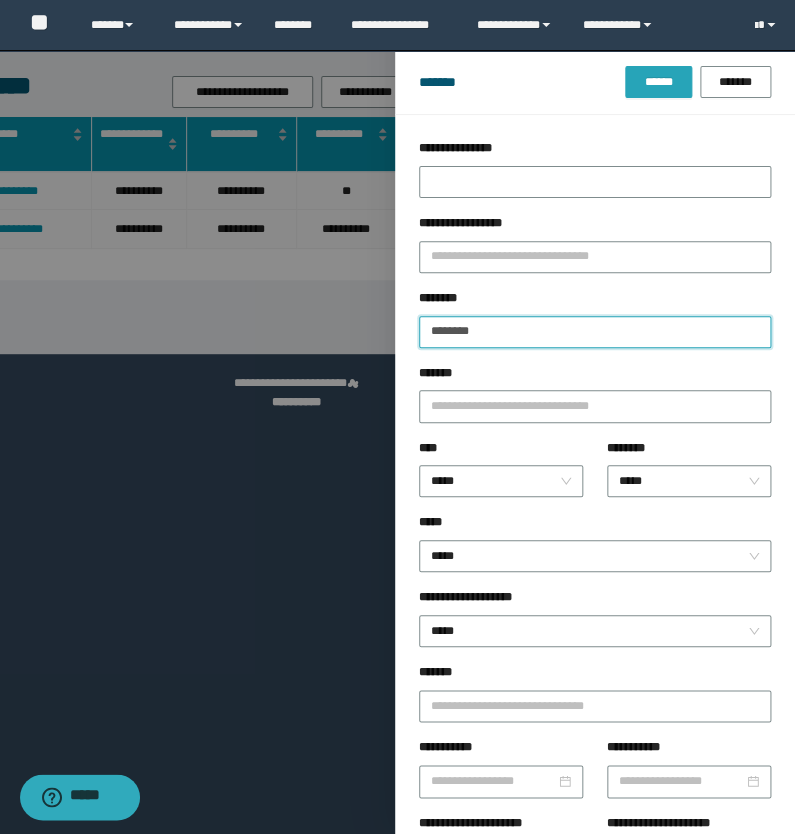 type on "********" 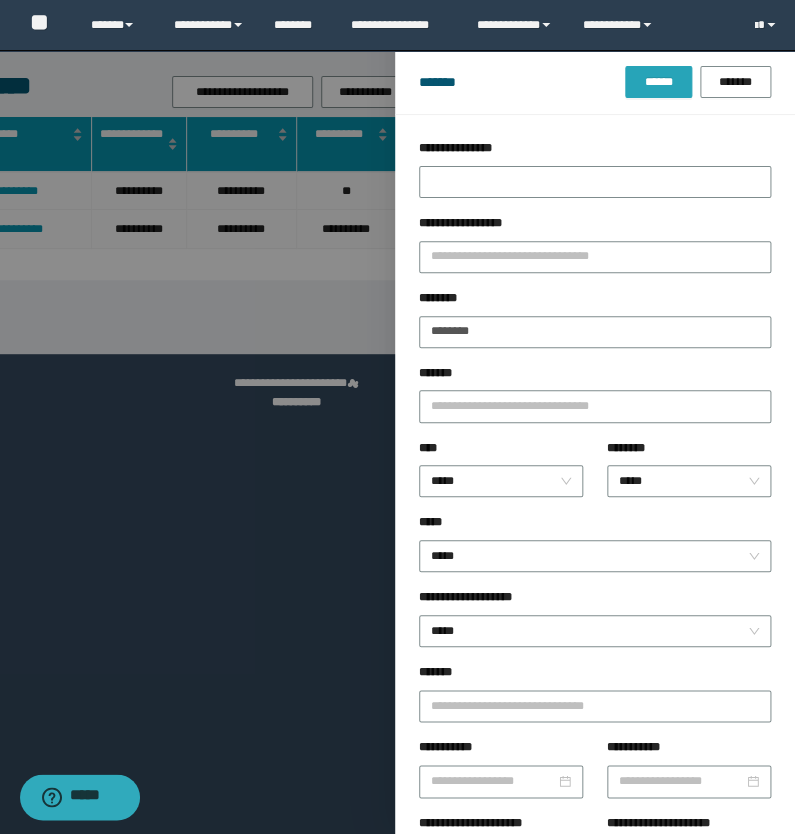click on "******" at bounding box center [658, 82] 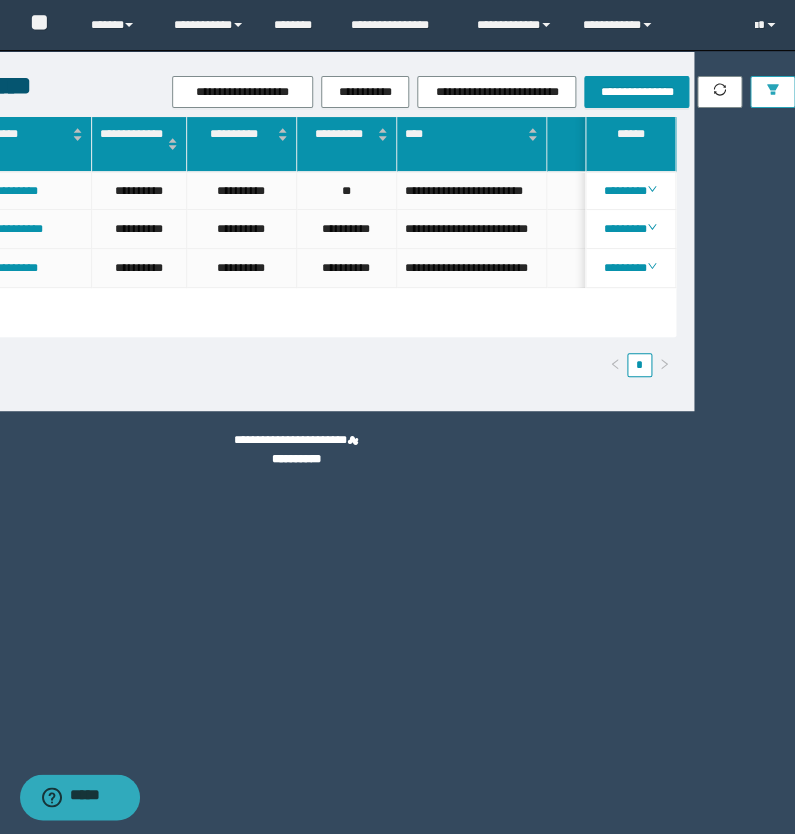 scroll, scrollTop: 0, scrollLeft: 311, axis: horizontal 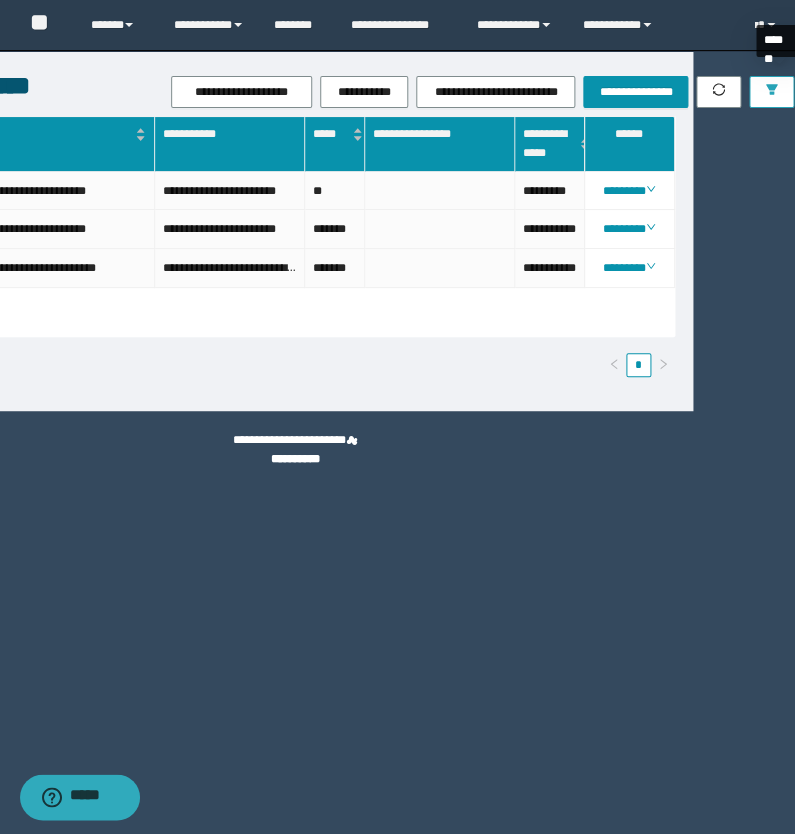 click at bounding box center [771, 92] 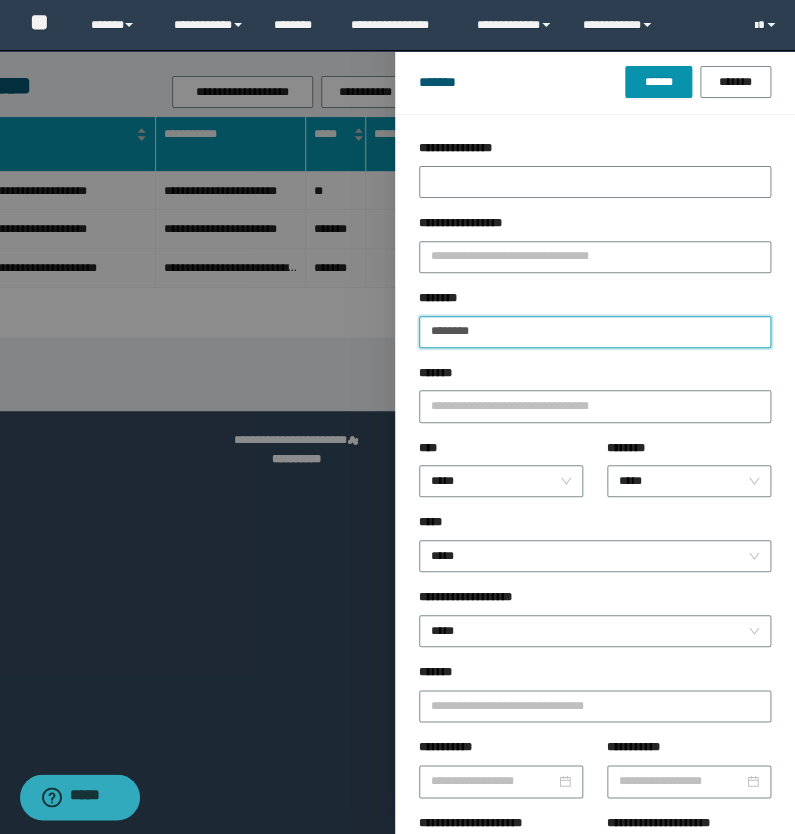 drag, startPoint x: 501, startPoint y: 320, endPoint x: 423, endPoint y: 316, distance: 78.10249 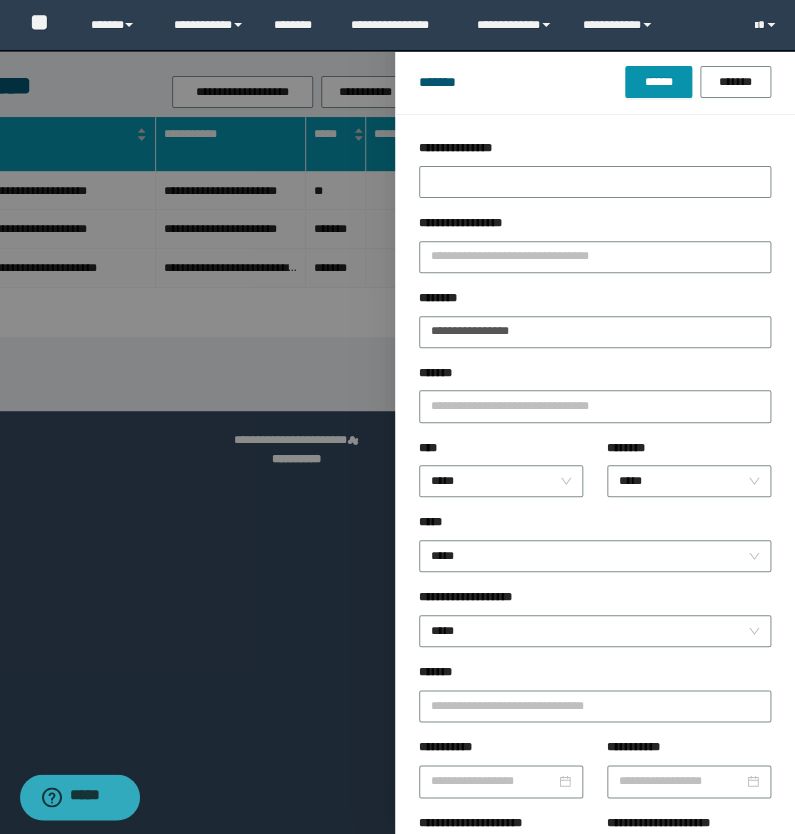 click on "******* ****** *******" at bounding box center [595, 82] 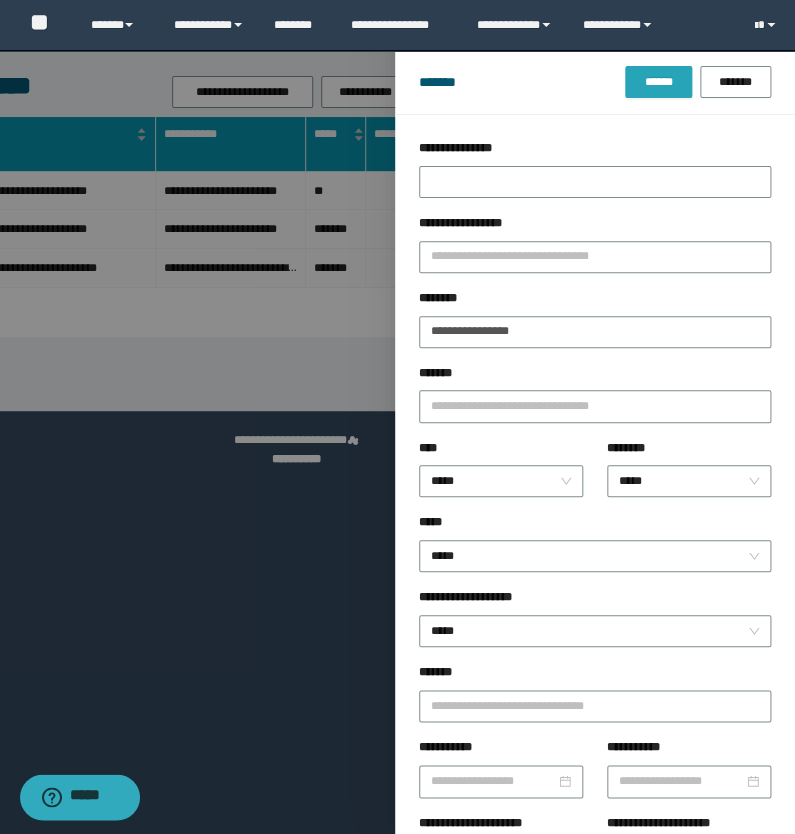 click on "******" at bounding box center (658, 82) 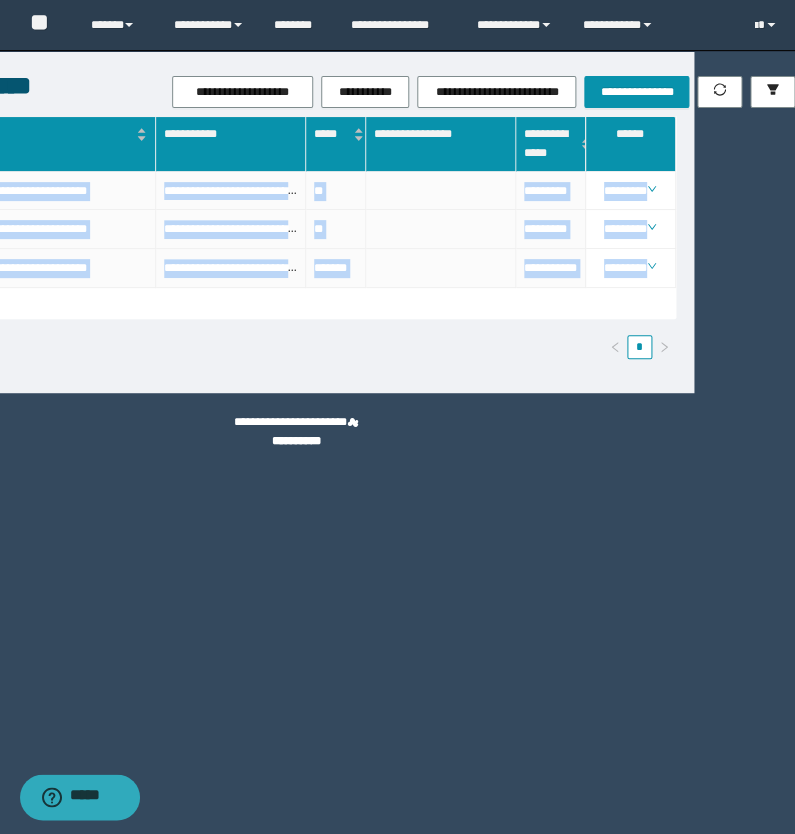 drag, startPoint x: 440, startPoint y: 319, endPoint x: 235, endPoint y: 311, distance: 205.15604 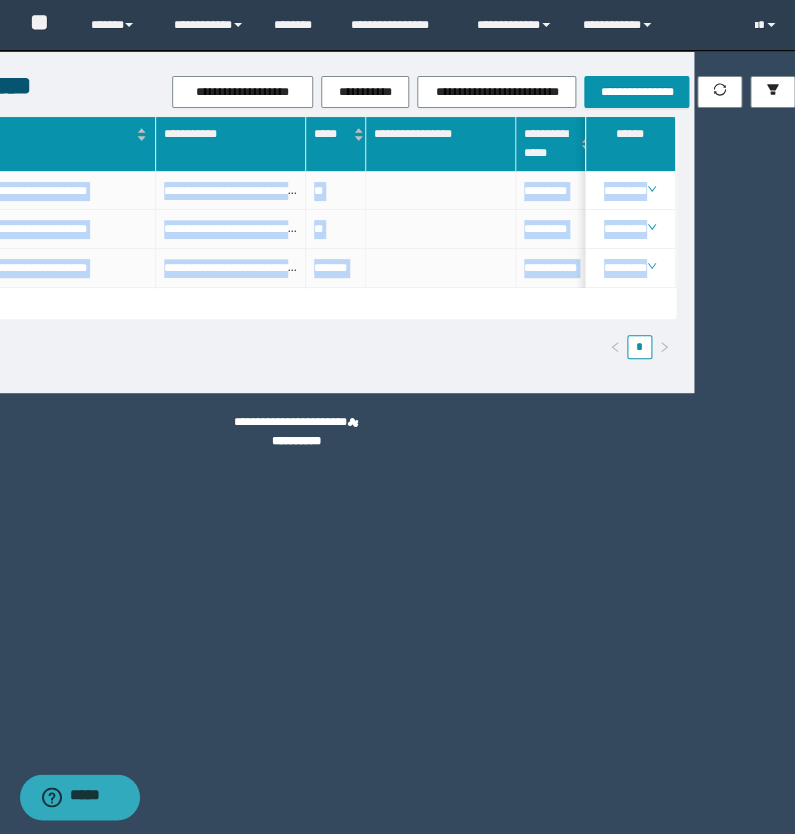 scroll, scrollTop: 0, scrollLeft: 631, axis: horizontal 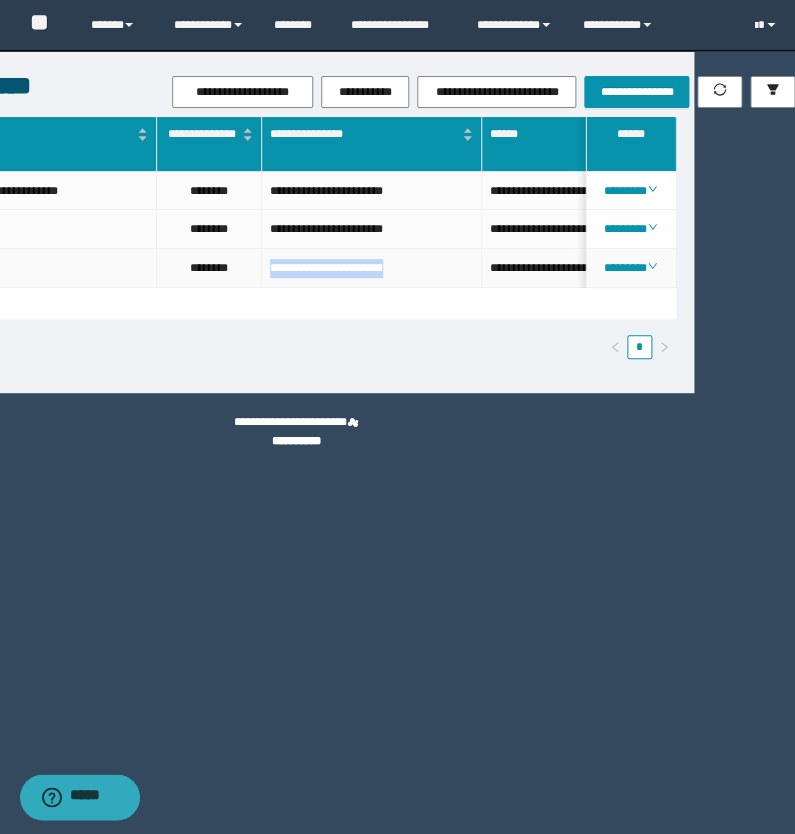 drag, startPoint x: 396, startPoint y: 271, endPoint x: 268, endPoint y: 264, distance: 128.19127 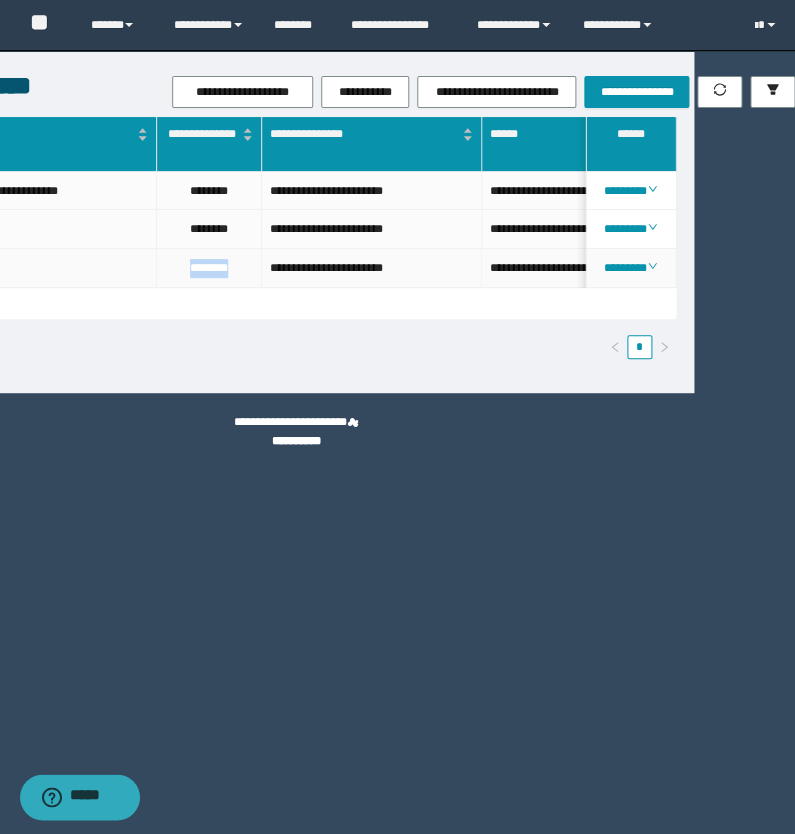 drag, startPoint x: 231, startPoint y: 264, endPoint x: 183, endPoint y: 263, distance: 48.010414 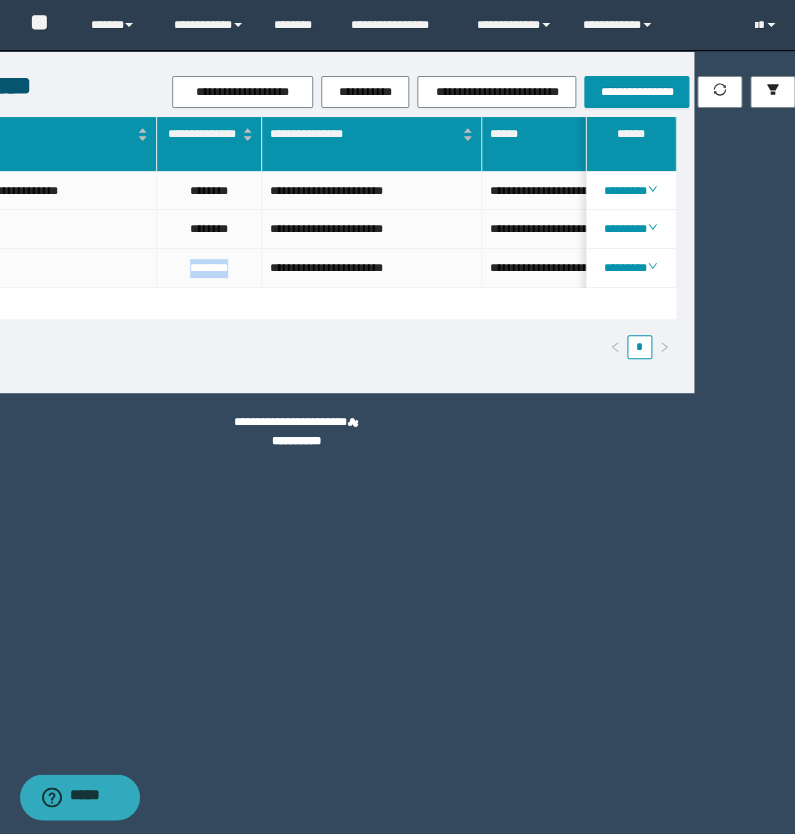 scroll, scrollTop: 0, scrollLeft: 965, axis: horizontal 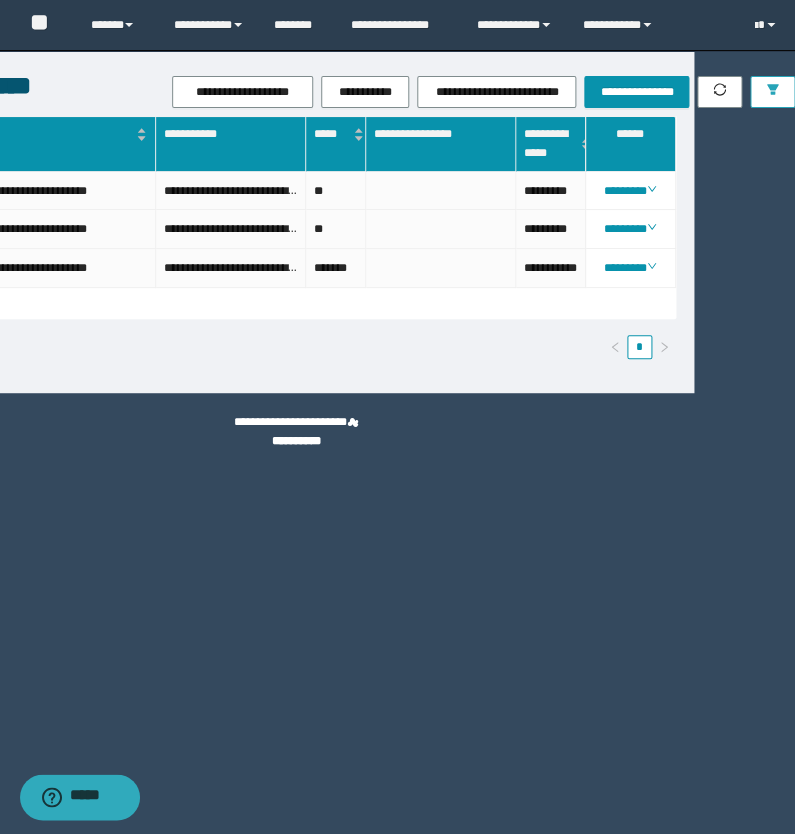 click at bounding box center [772, 92] 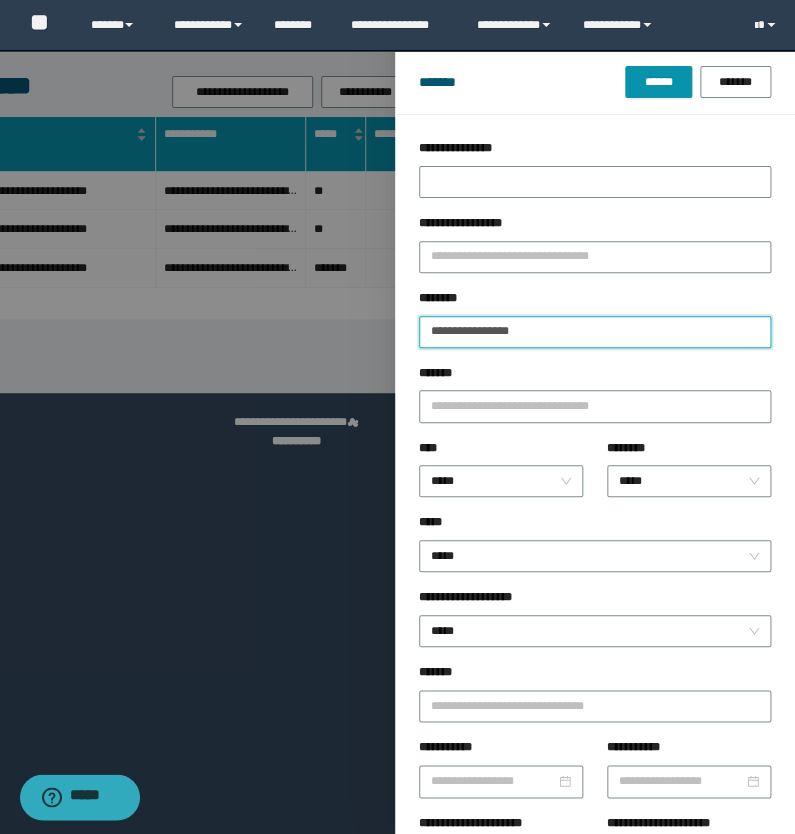drag, startPoint x: 521, startPoint y: 331, endPoint x: 375, endPoint y: 324, distance: 146.16771 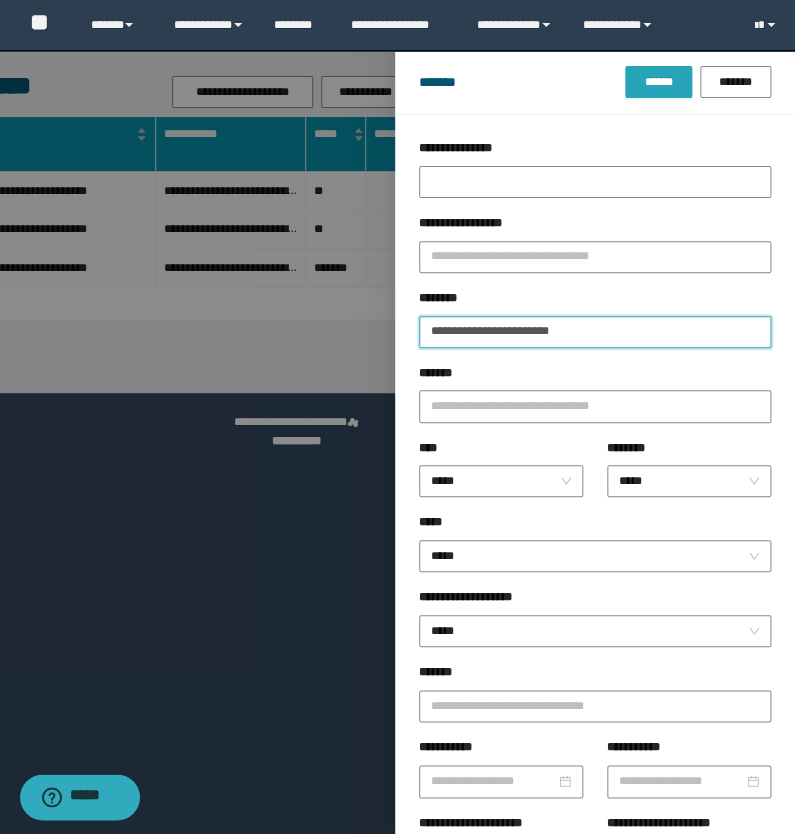type on "**********" 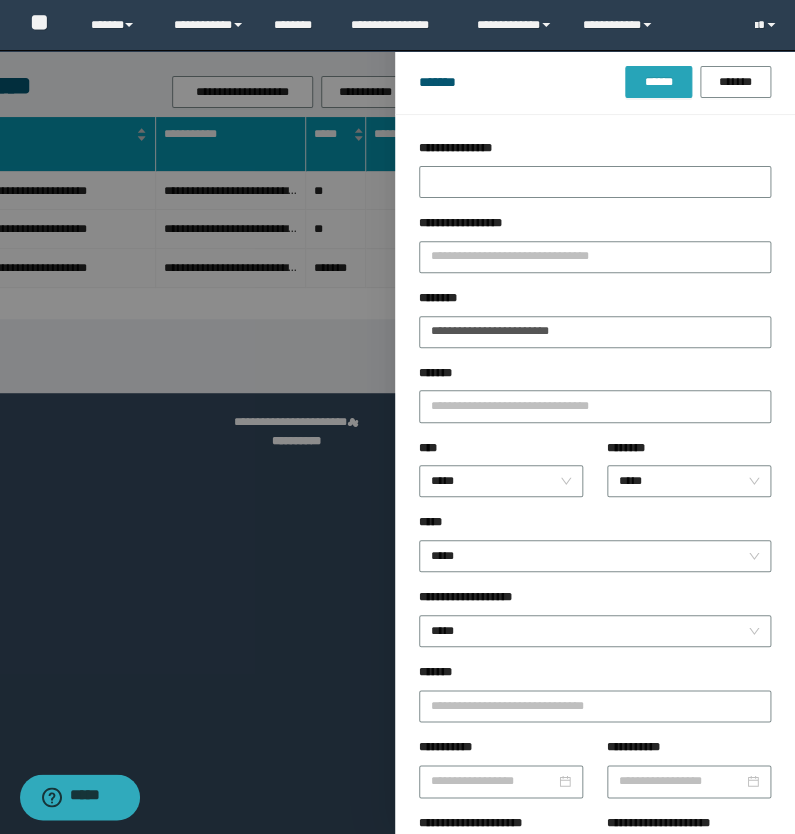click on "******" at bounding box center [658, 82] 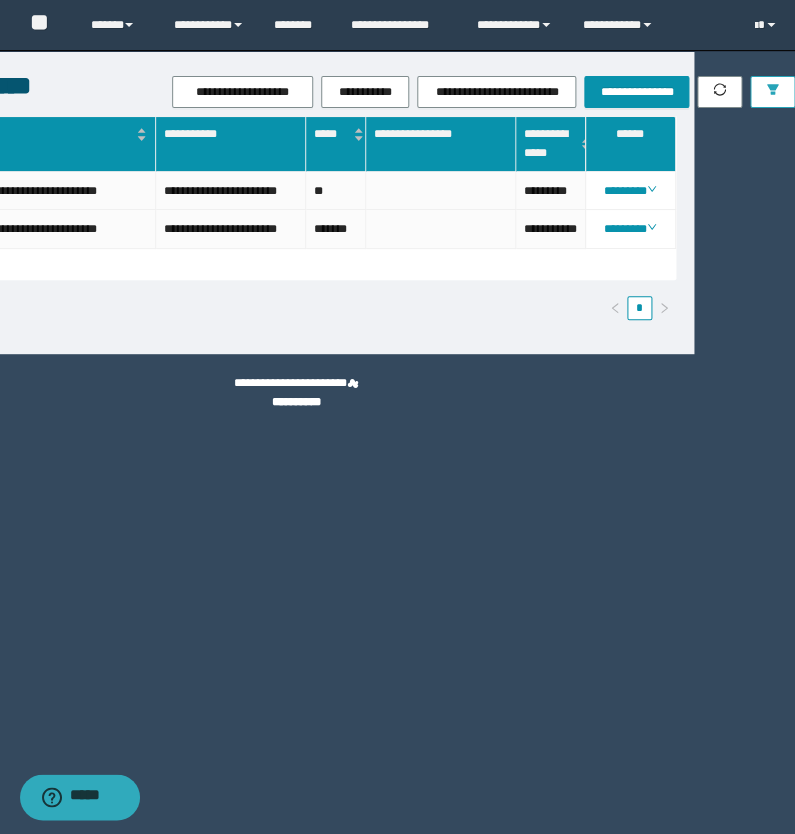scroll, scrollTop: 0, scrollLeft: 1242, axis: horizontal 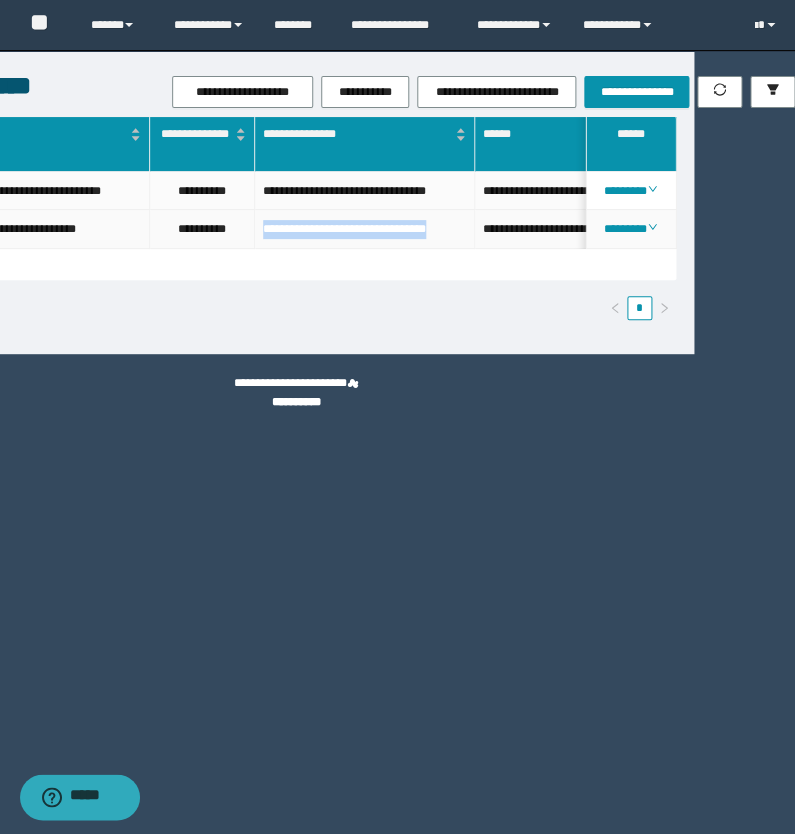 drag, startPoint x: 446, startPoint y: 233, endPoint x: 260, endPoint y: 227, distance: 186.09676 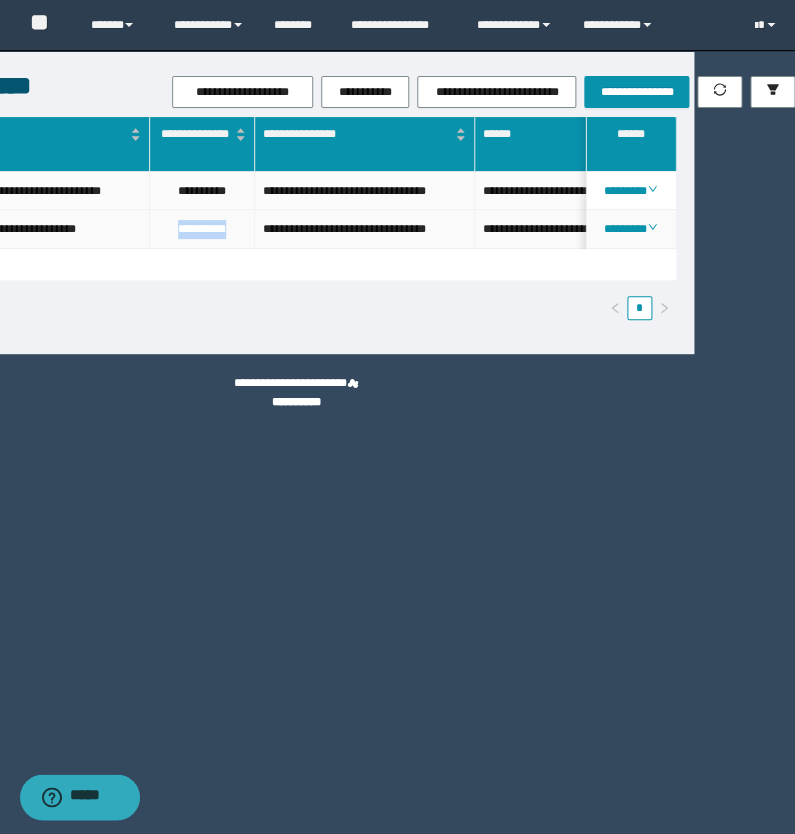 drag, startPoint x: 234, startPoint y: 231, endPoint x: 168, endPoint y: 230, distance: 66.007576 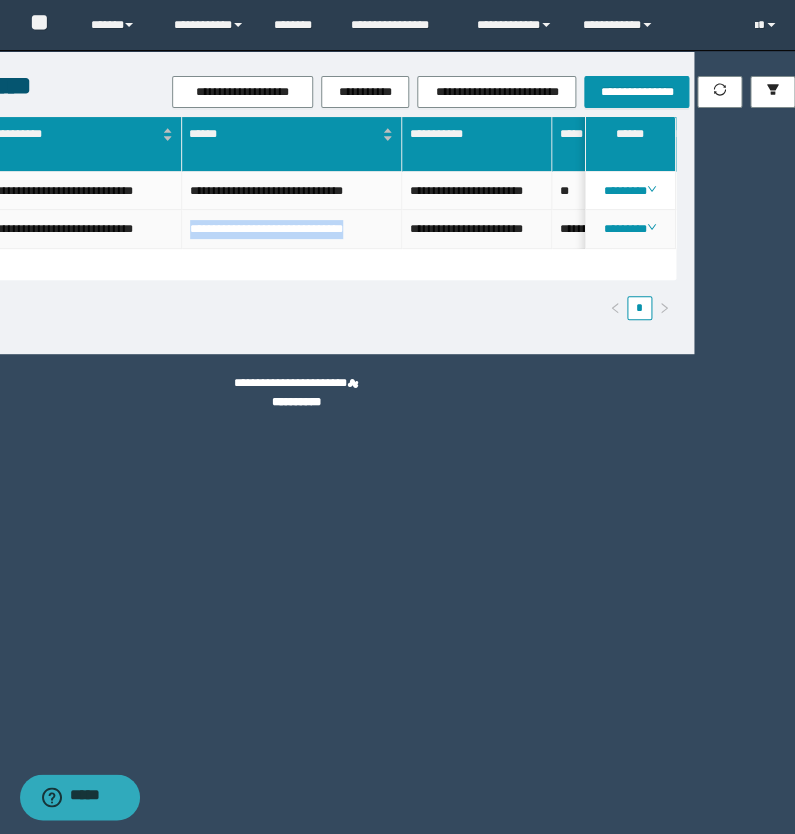 drag, startPoint x: 366, startPoint y: 234, endPoint x: 185, endPoint y: 233, distance: 181.00276 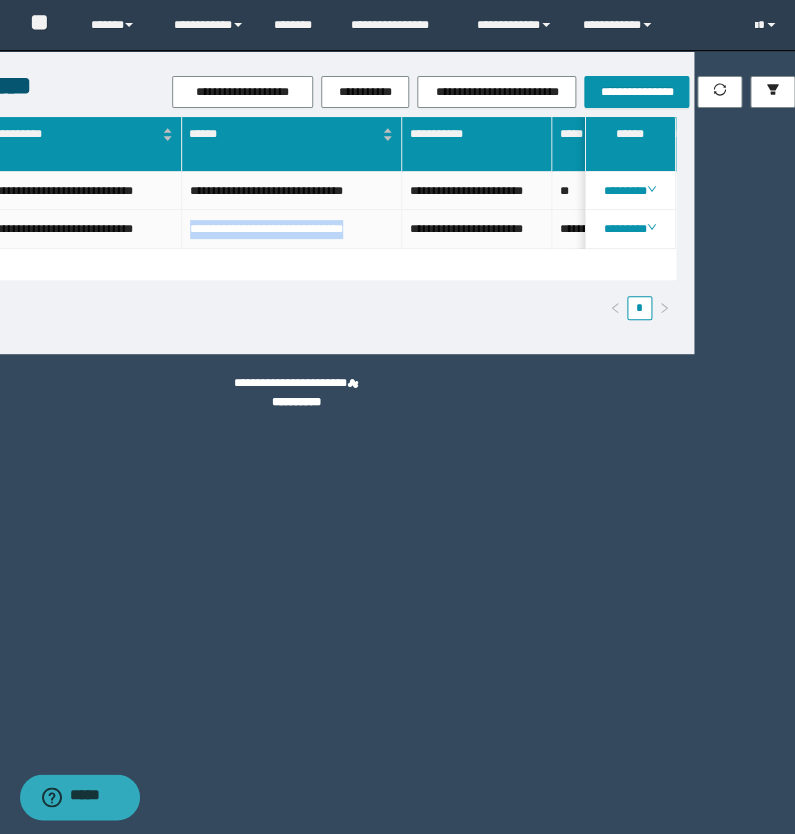 scroll, scrollTop: 0, scrollLeft: 1336, axis: horizontal 